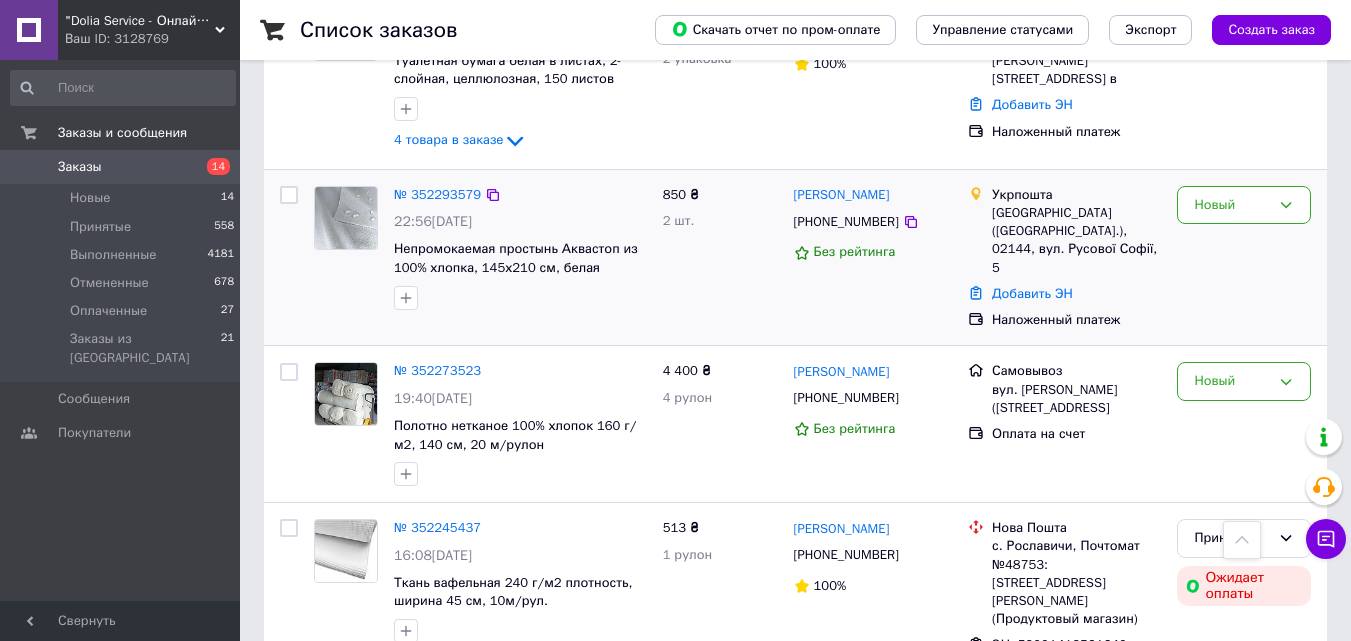 scroll, scrollTop: 1800, scrollLeft: 0, axis: vertical 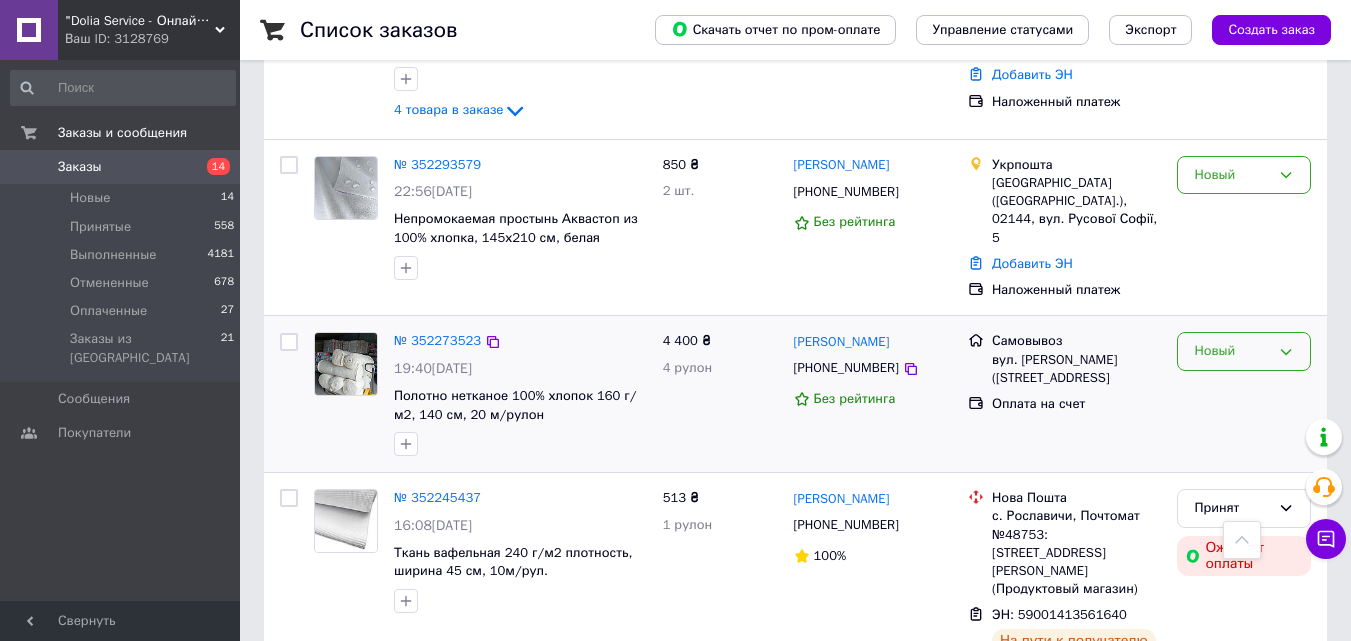 click 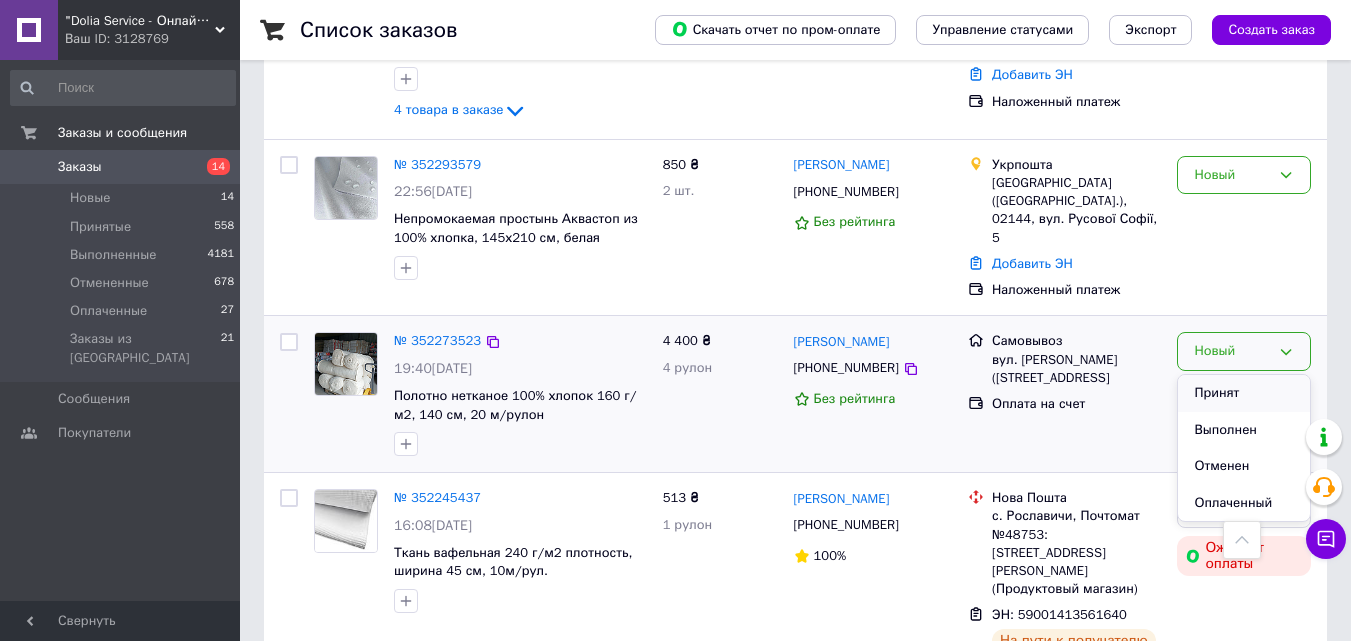 click on "Принят" at bounding box center (1244, 393) 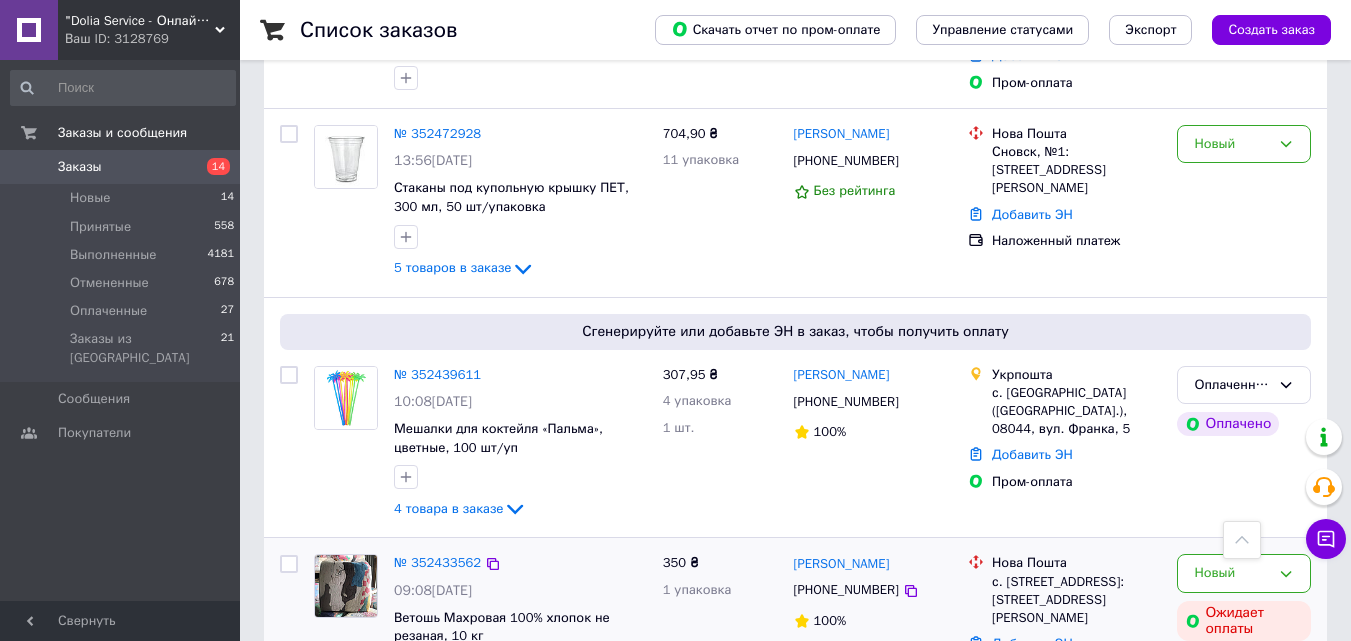 scroll, scrollTop: 700, scrollLeft: 0, axis: vertical 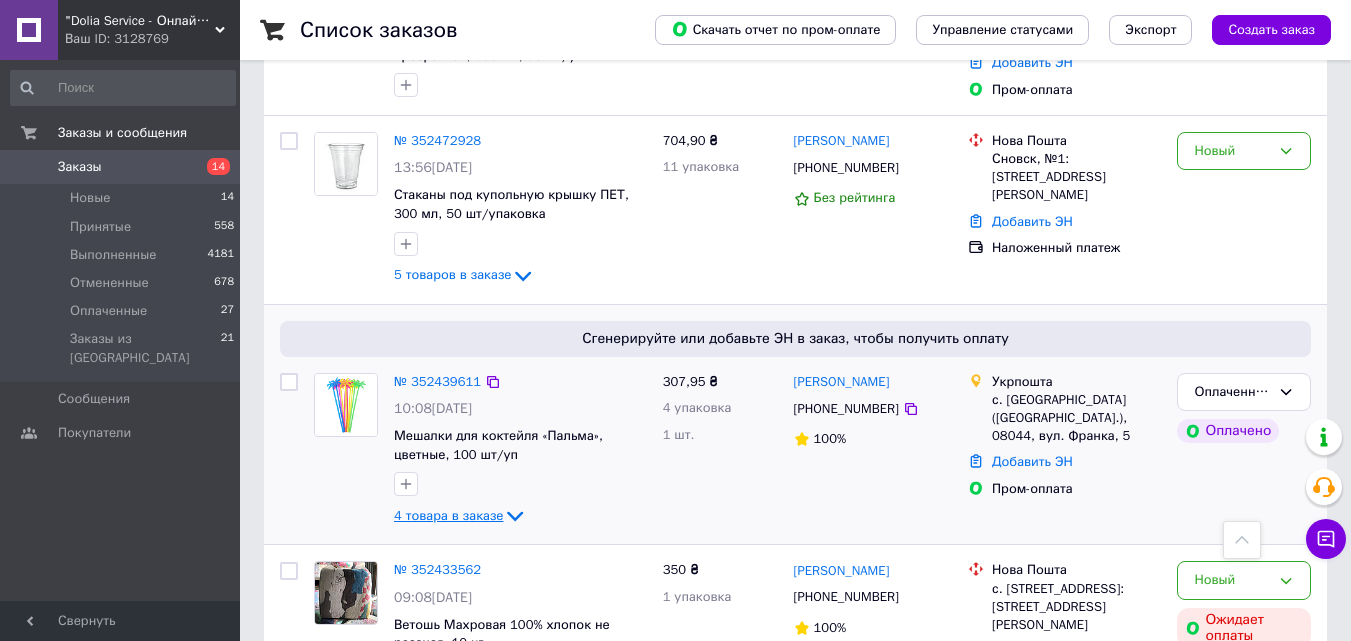 click 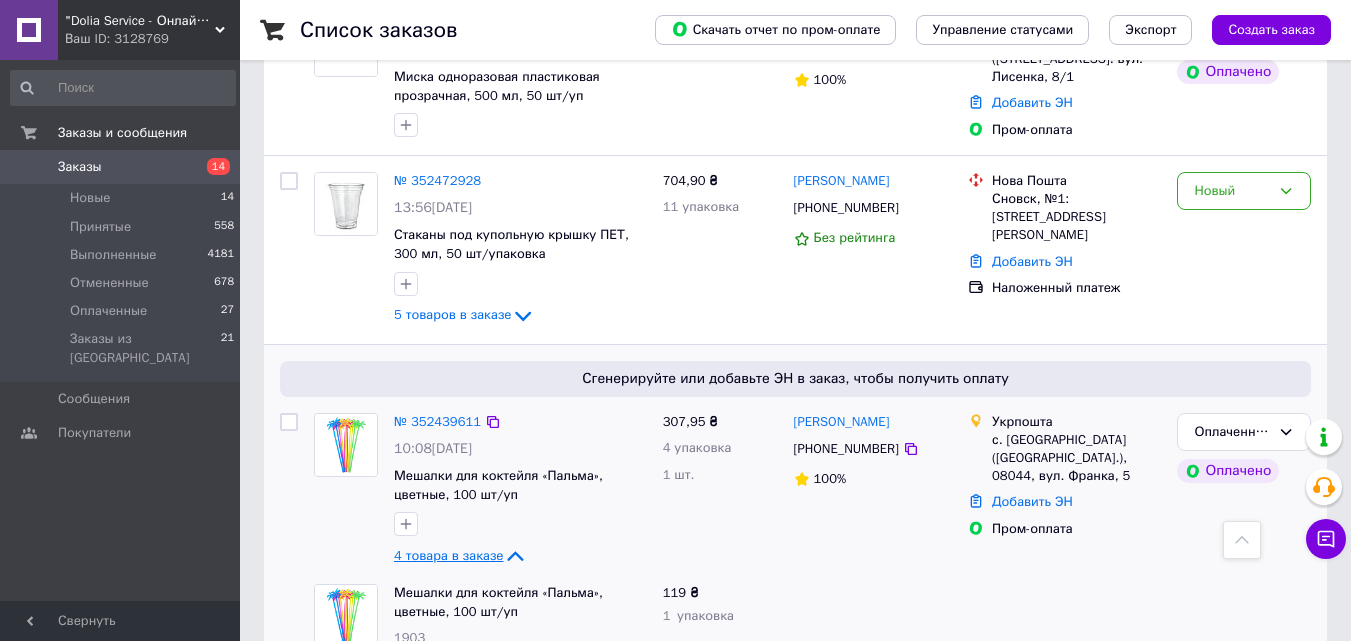 scroll, scrollTop: 600, scrollLeft: 0, axis: vertical 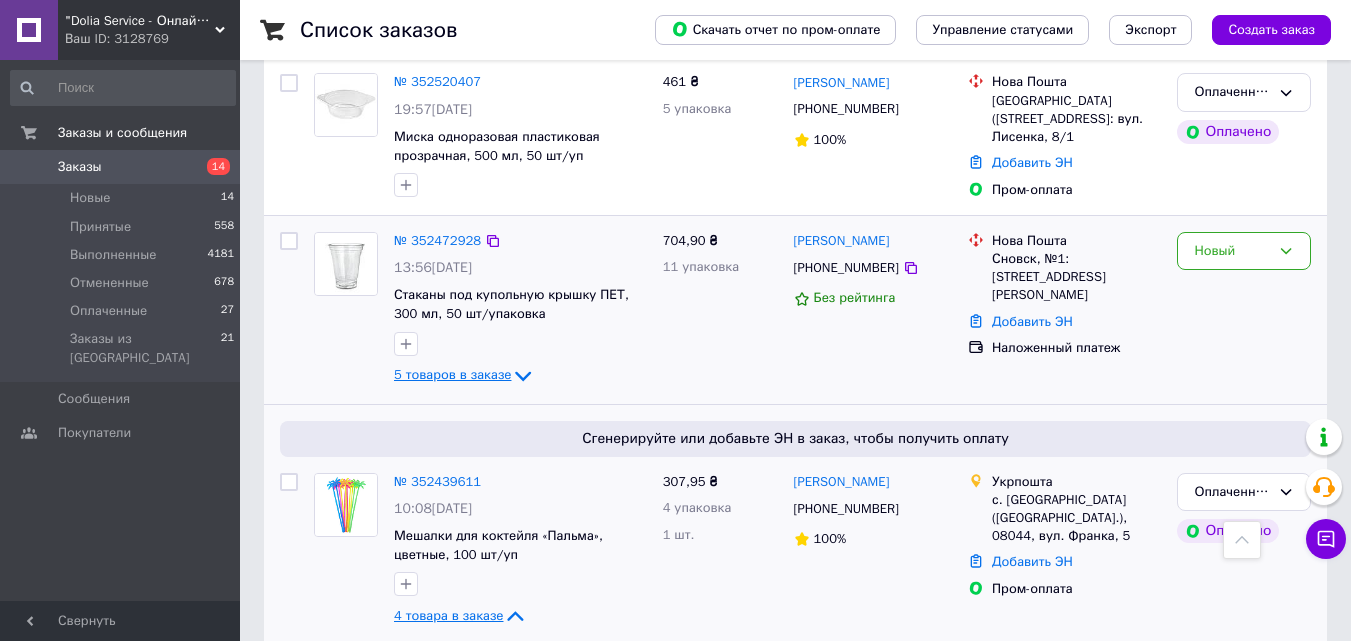 click 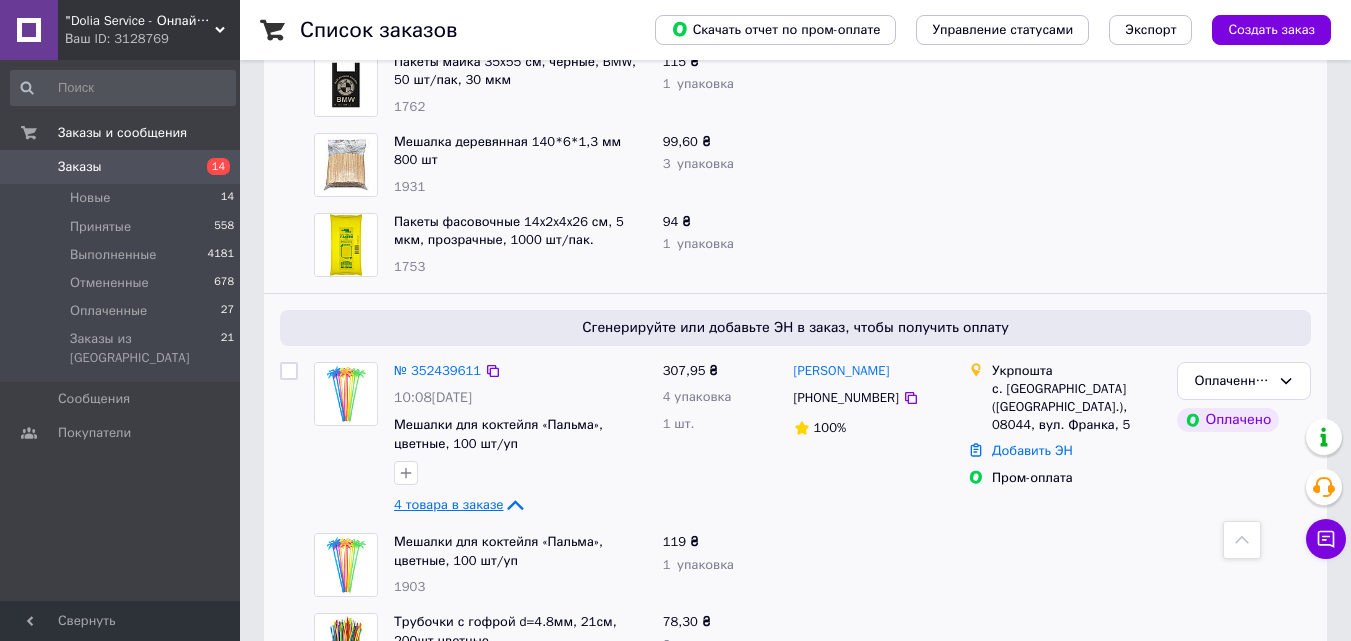 scroll, scrollTop: 1100, scrollLeft: 0, axis: vertical 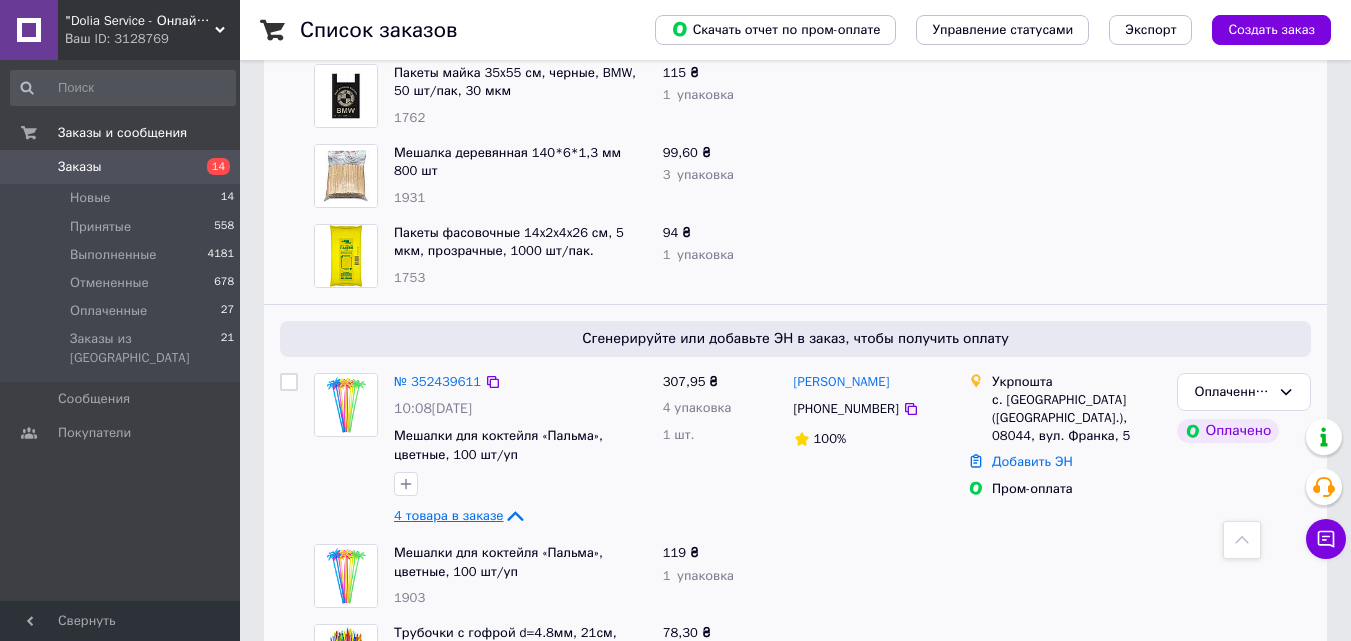 click at bounding box center [289, 382] 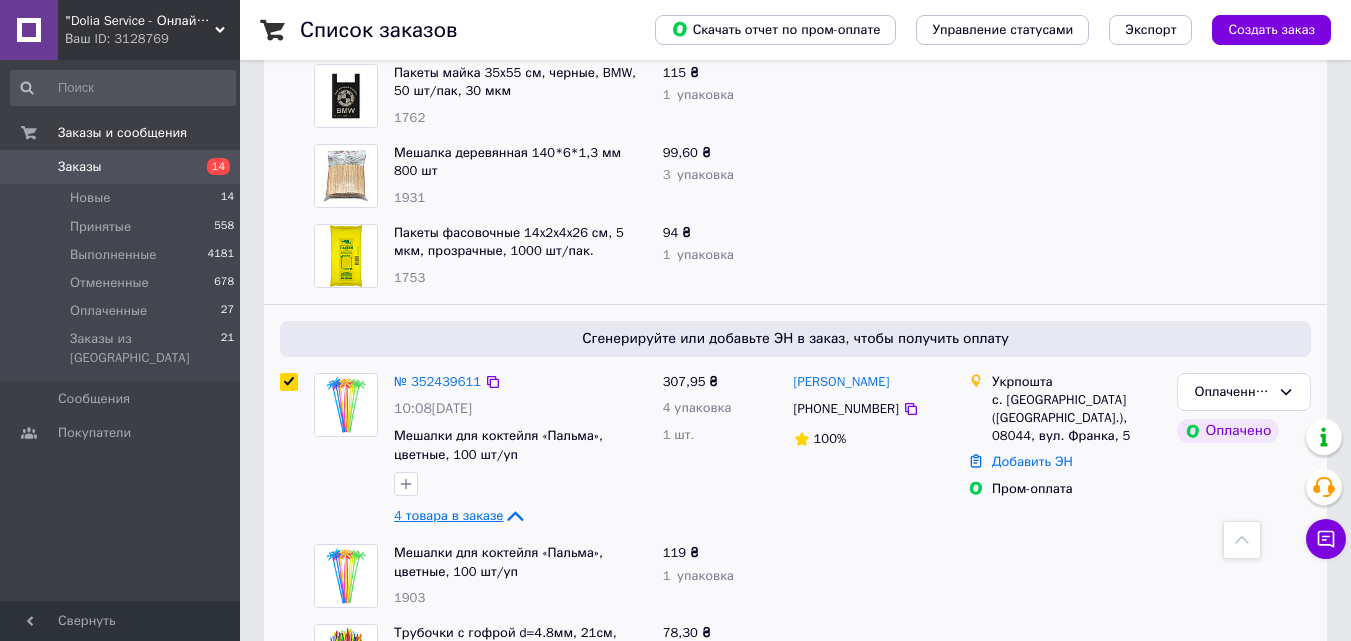 click at bounding box center (289, 382) 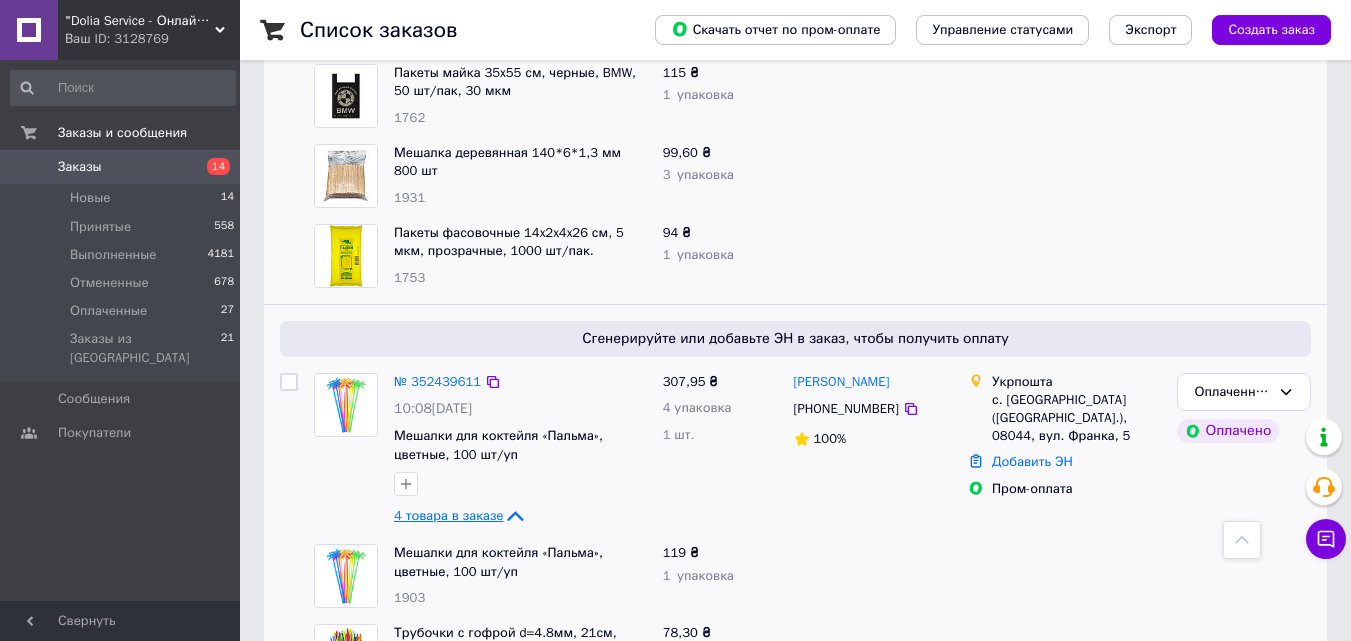checkbox on "false" 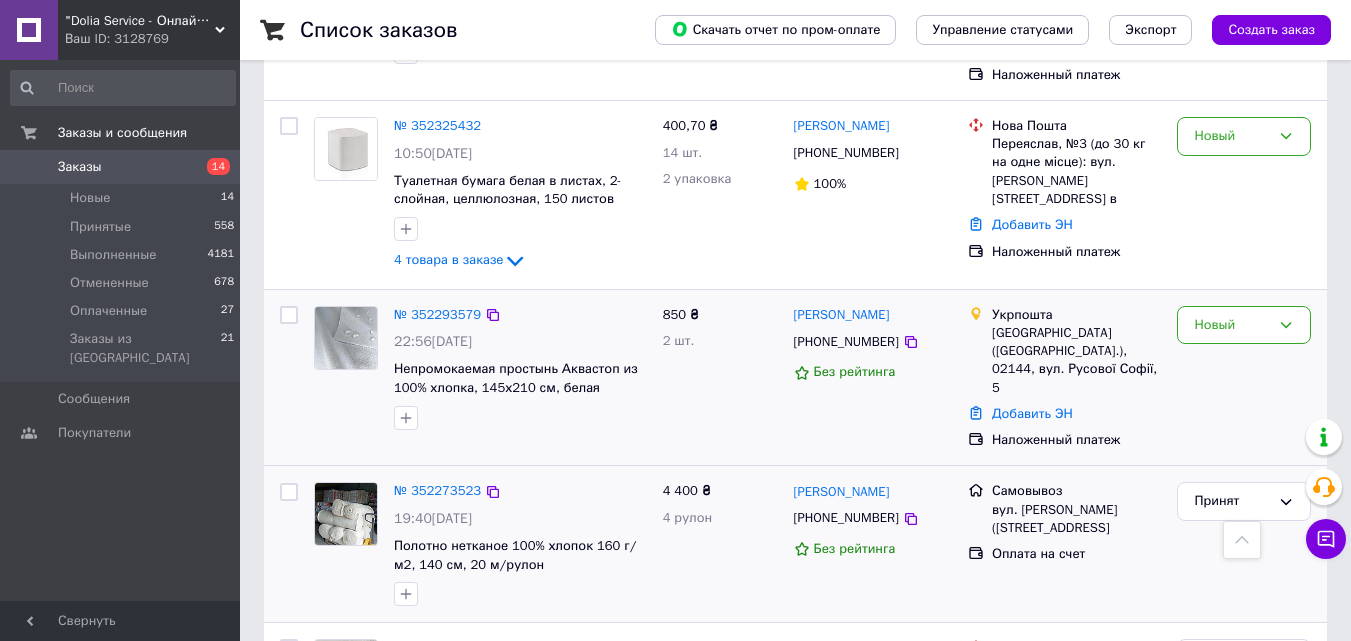 scroll, scrollTop: 2400, scrollLeft: 0, axis: vertical 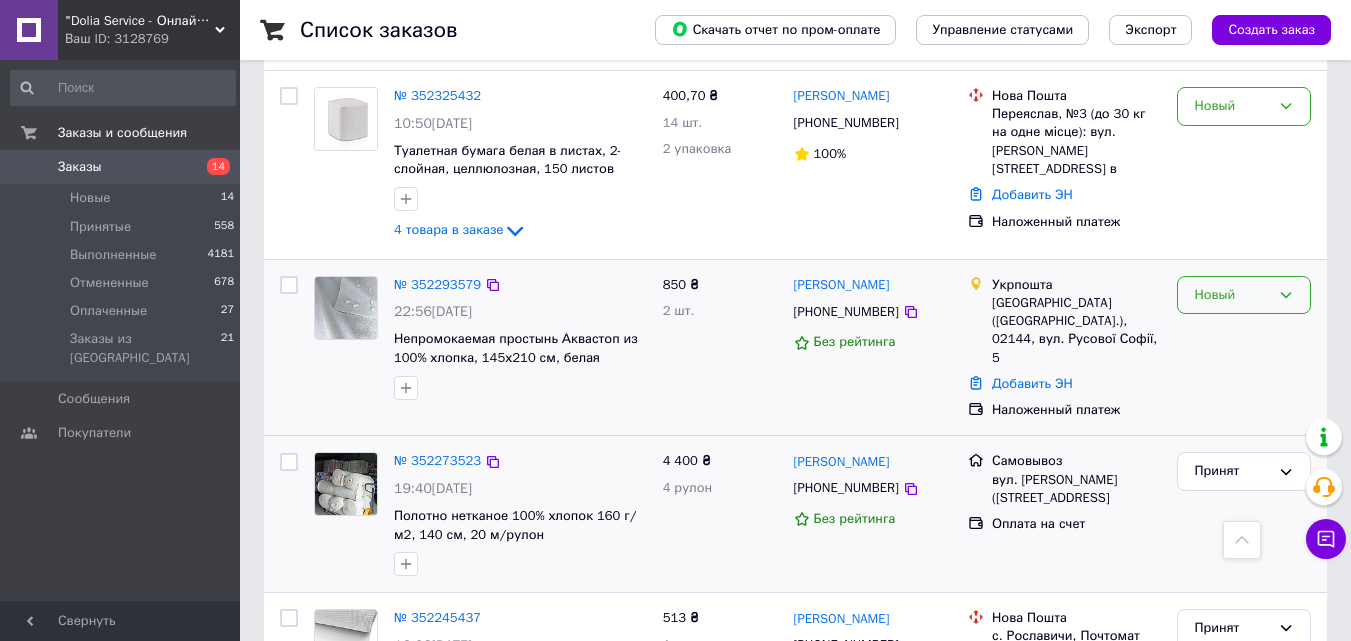 click on "Новый" at bounding box center (1232, 295) 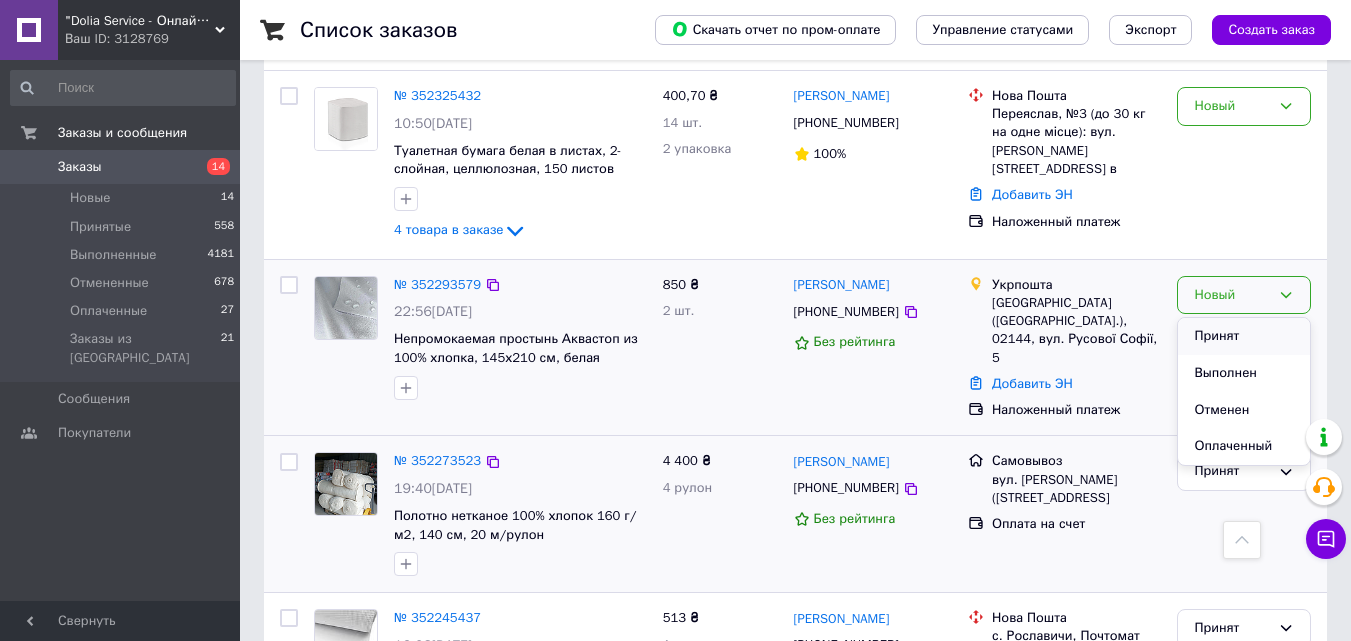 click on "Принят" at bounding box center (1244, 336) 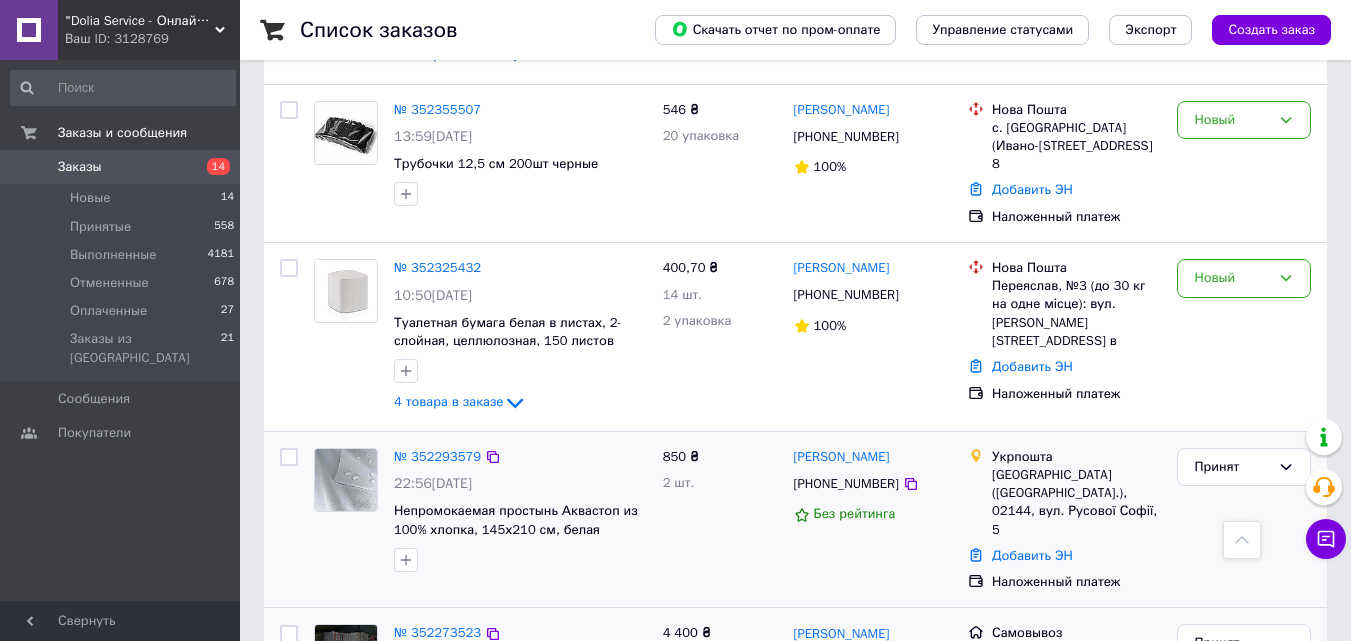 scroll, scrollTop: 2200, scrollLeft: 0, axis: vertical 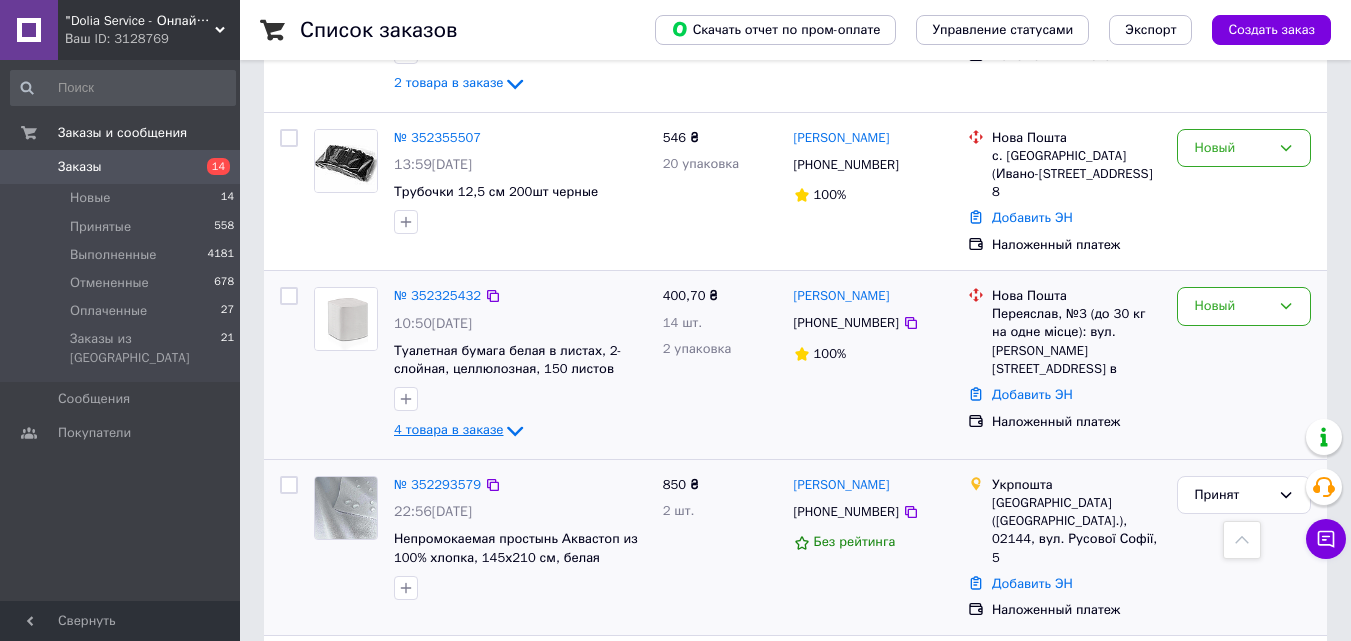 click 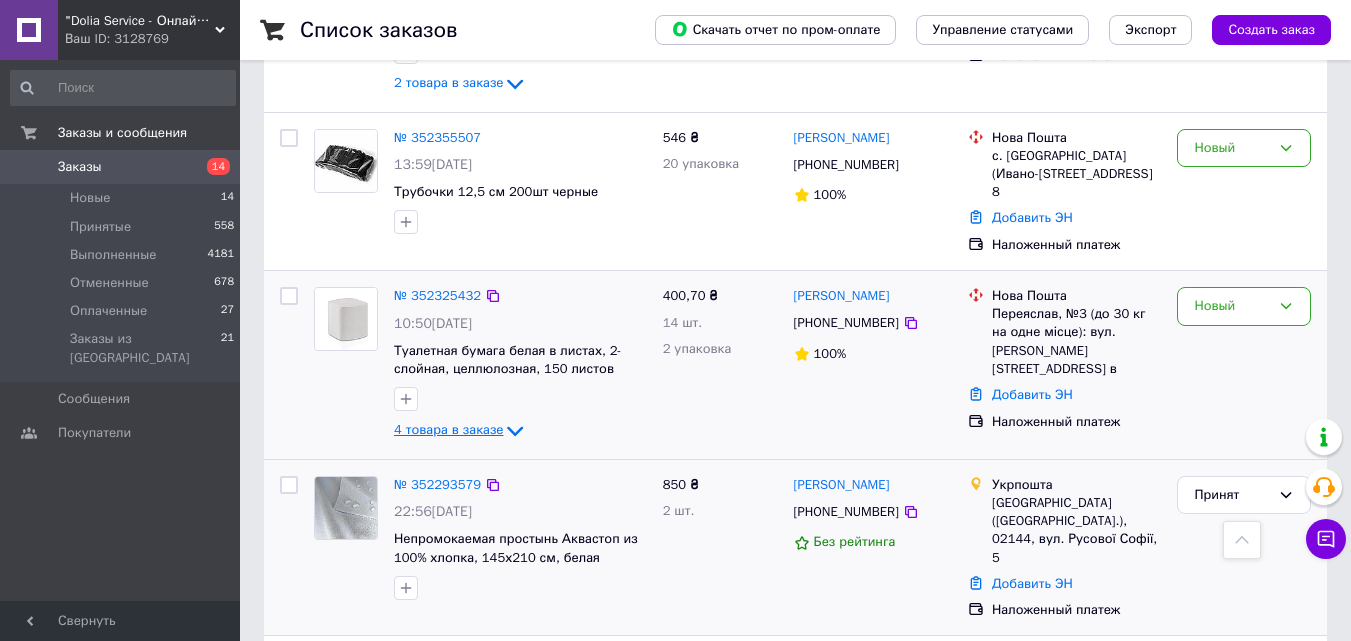 click 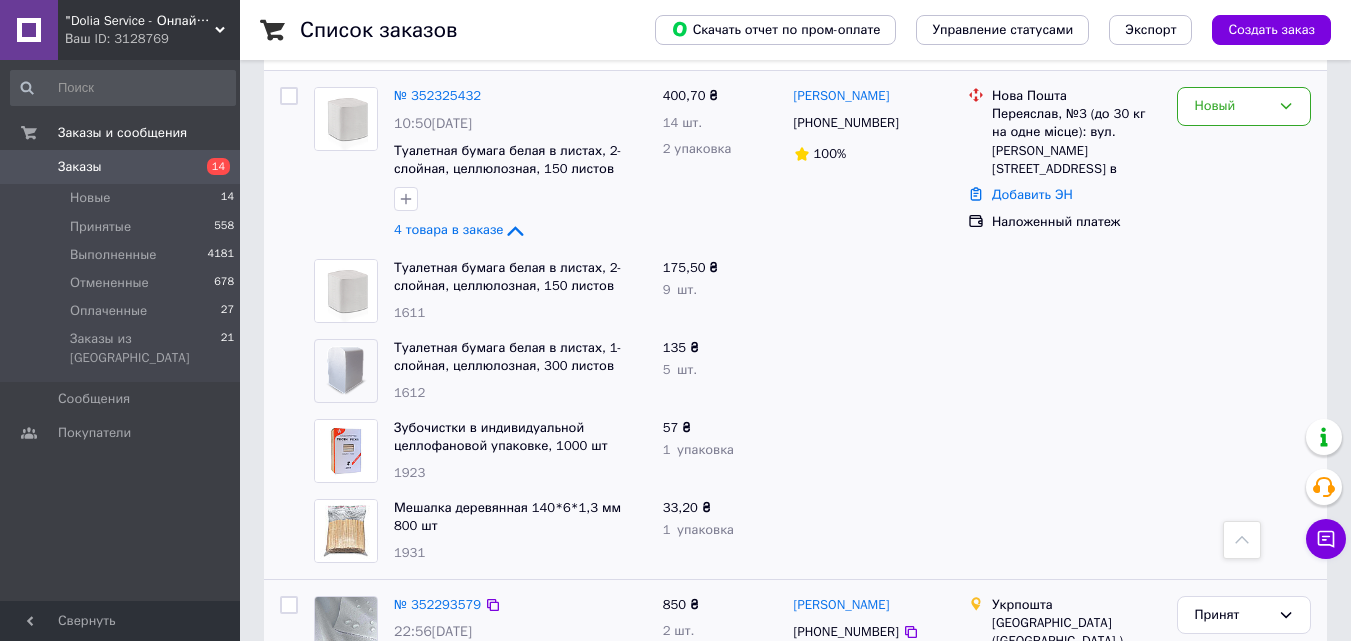 scroll, scrollTop: 2300, scrollLeft: 0, axis: vertical 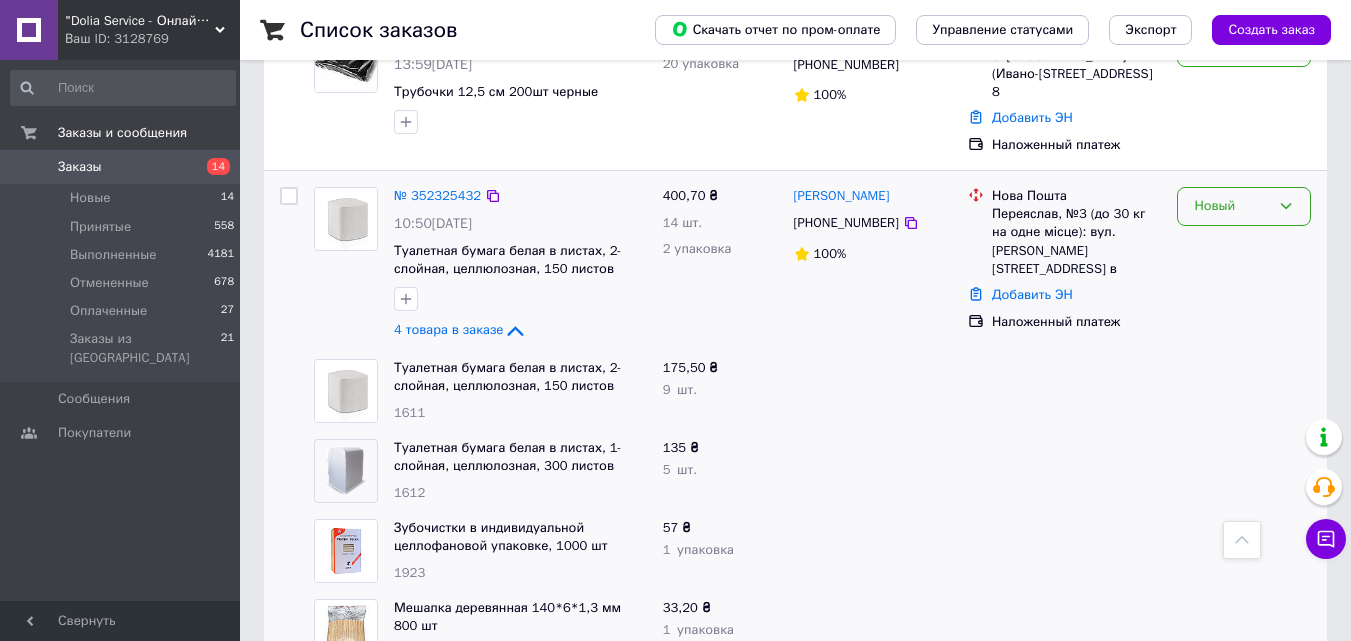 click 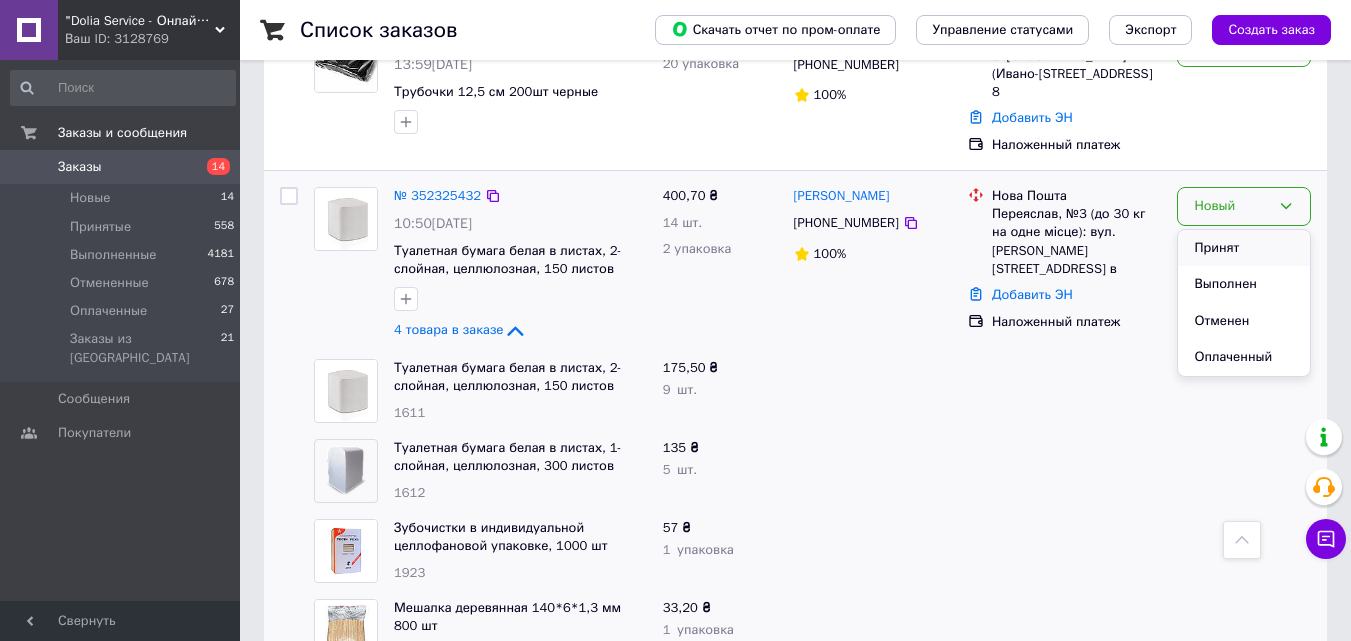 click on "Принят" at bounding box center (1244, 248) 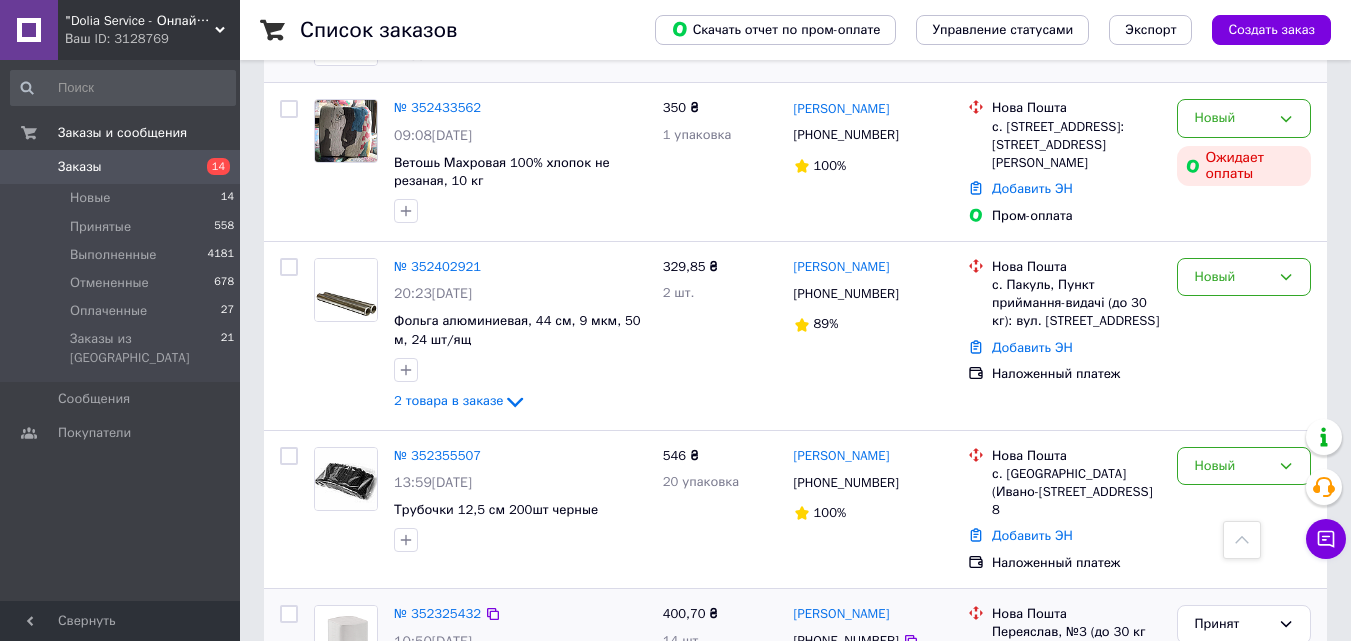 scroll, scrollTop: 2100, scrollLeft: 0, axis: vertical 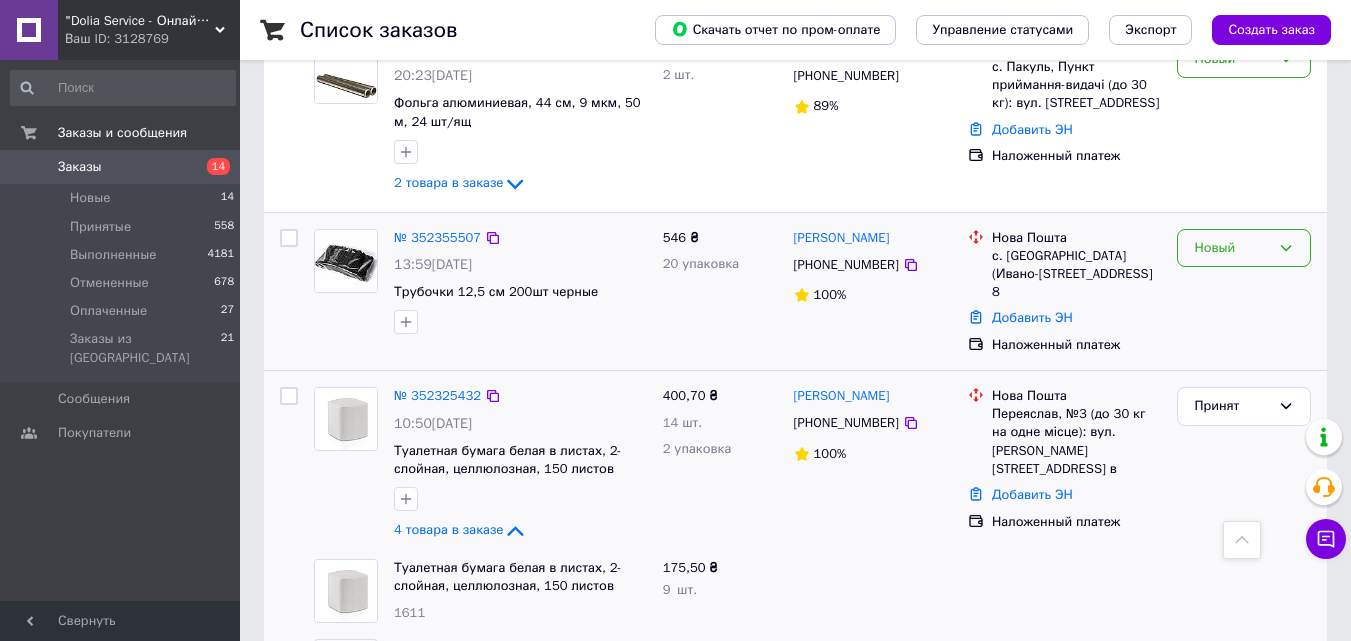 click 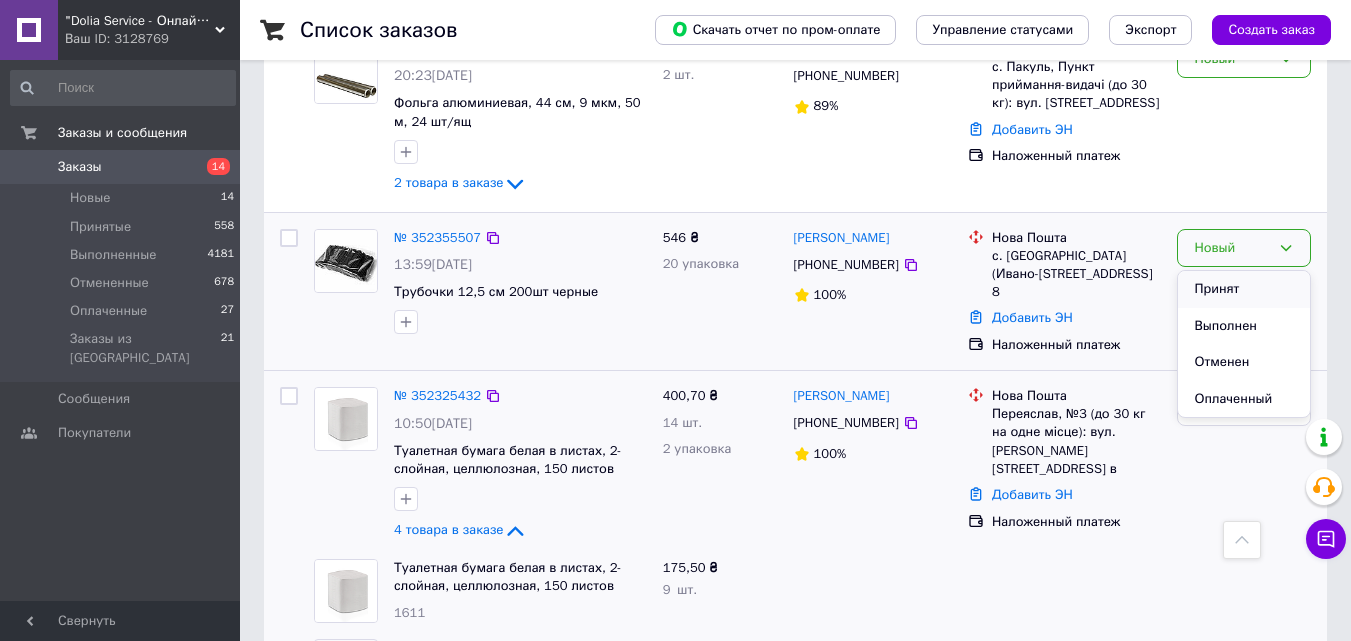 click on "Принят" at bounding box center (1244, 289) 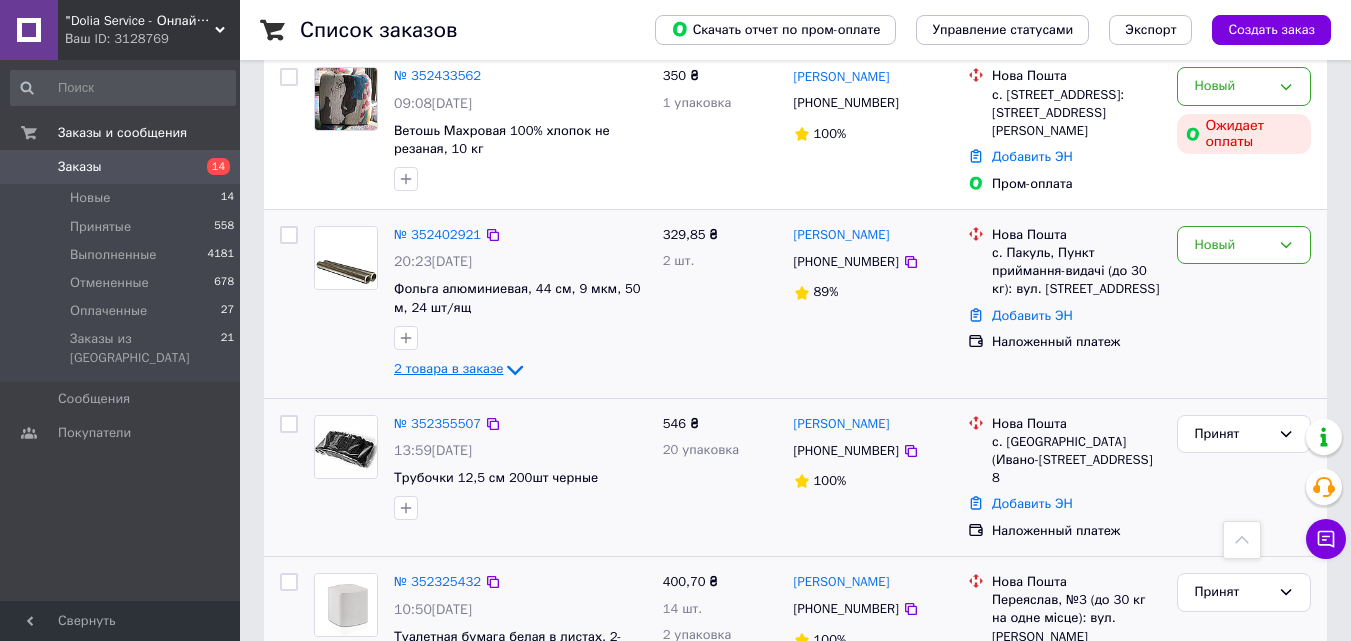 scroll, scrollTop: 1900, scrollLeft: 0, axis: vertical 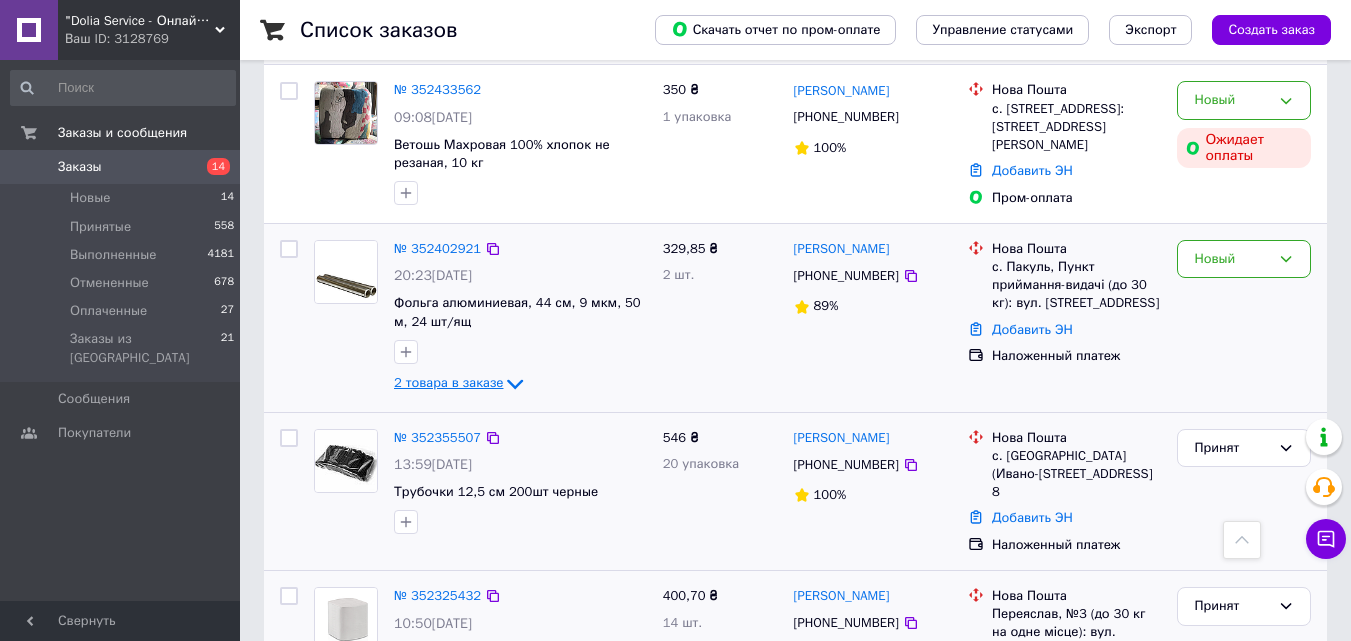 click 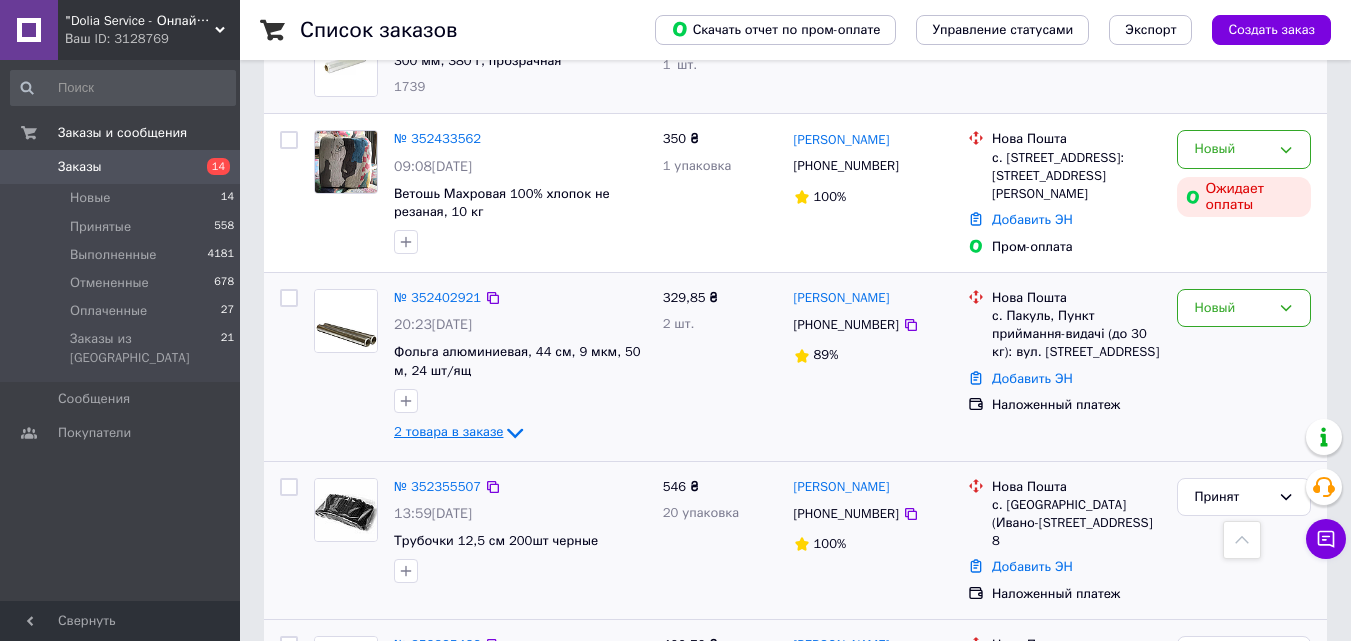scroll, scrollTop: 1800, scrollLeft: 0, axis: vertical 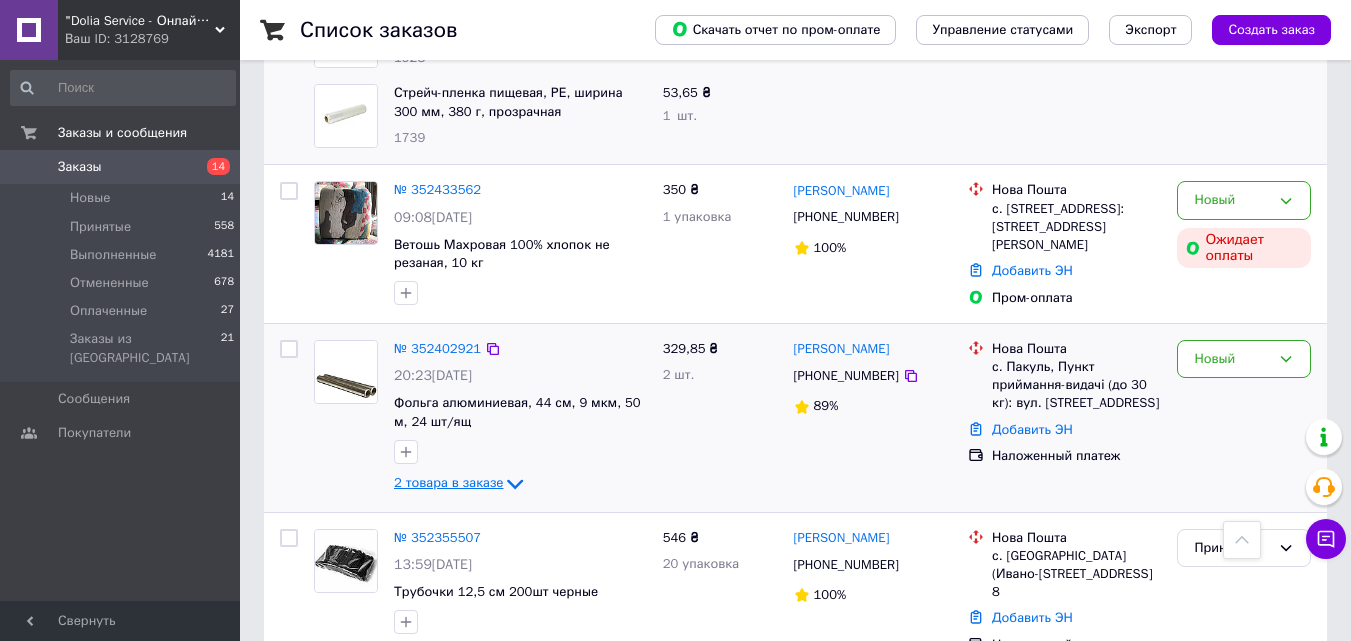 click 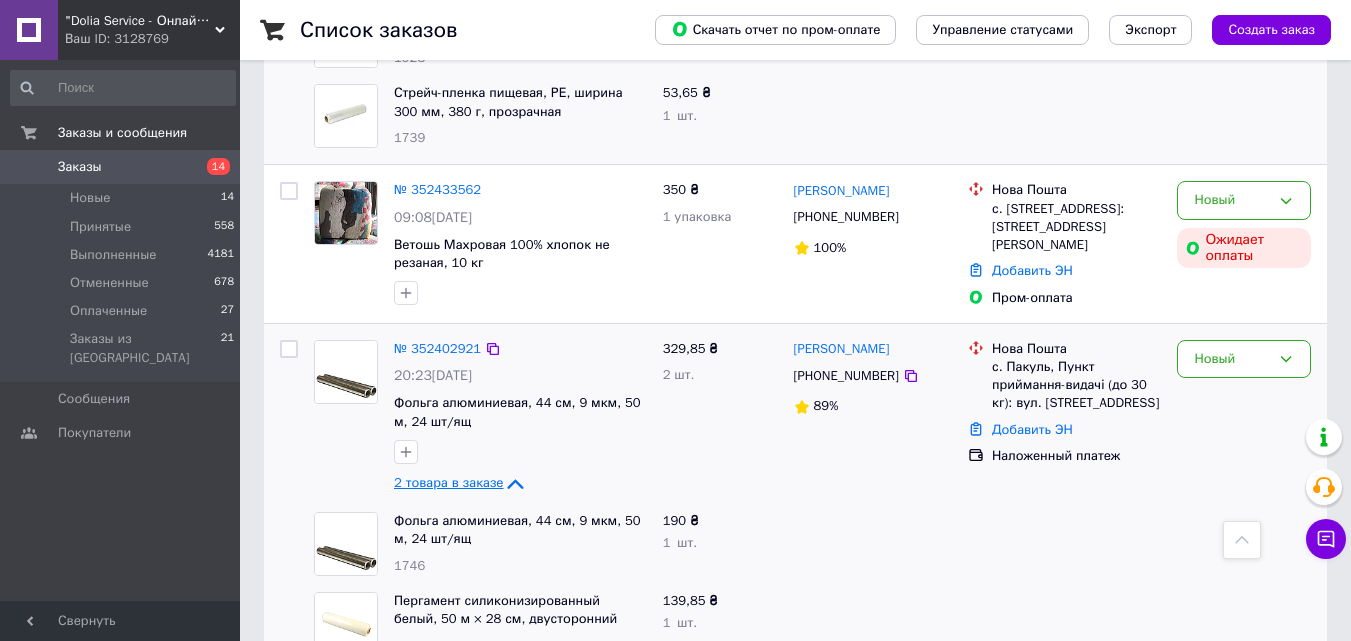 click 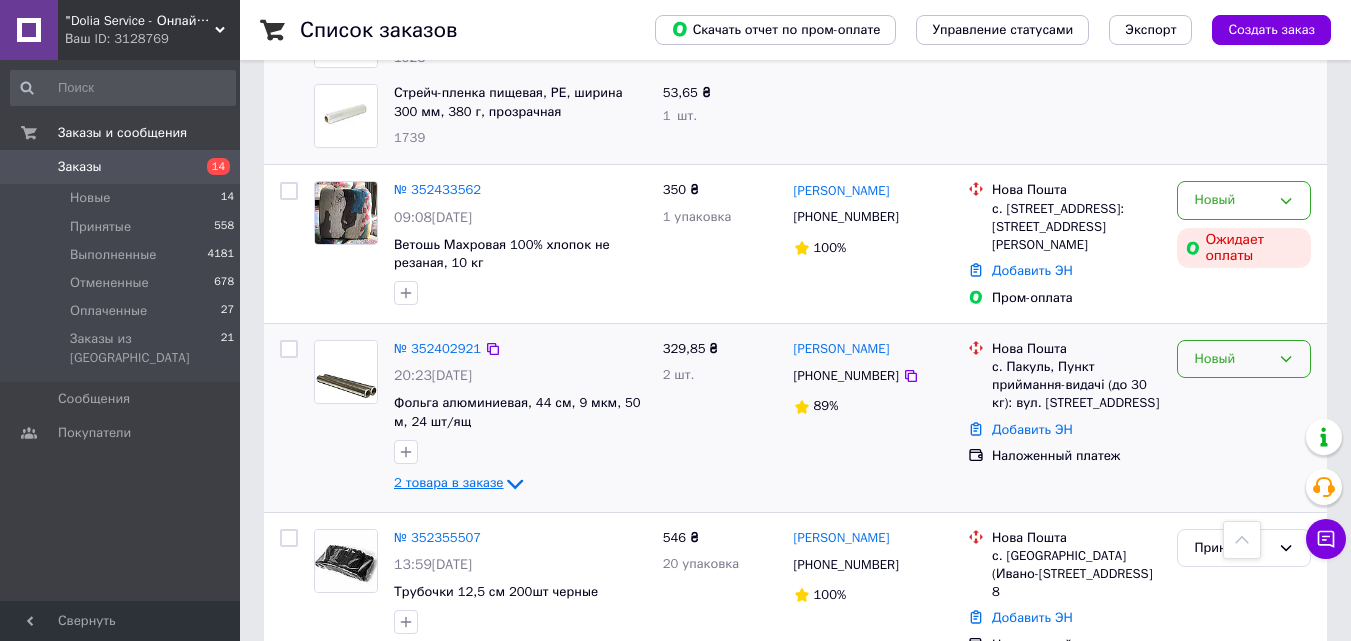 click on "Новый" at bounding box center (1232, 359) 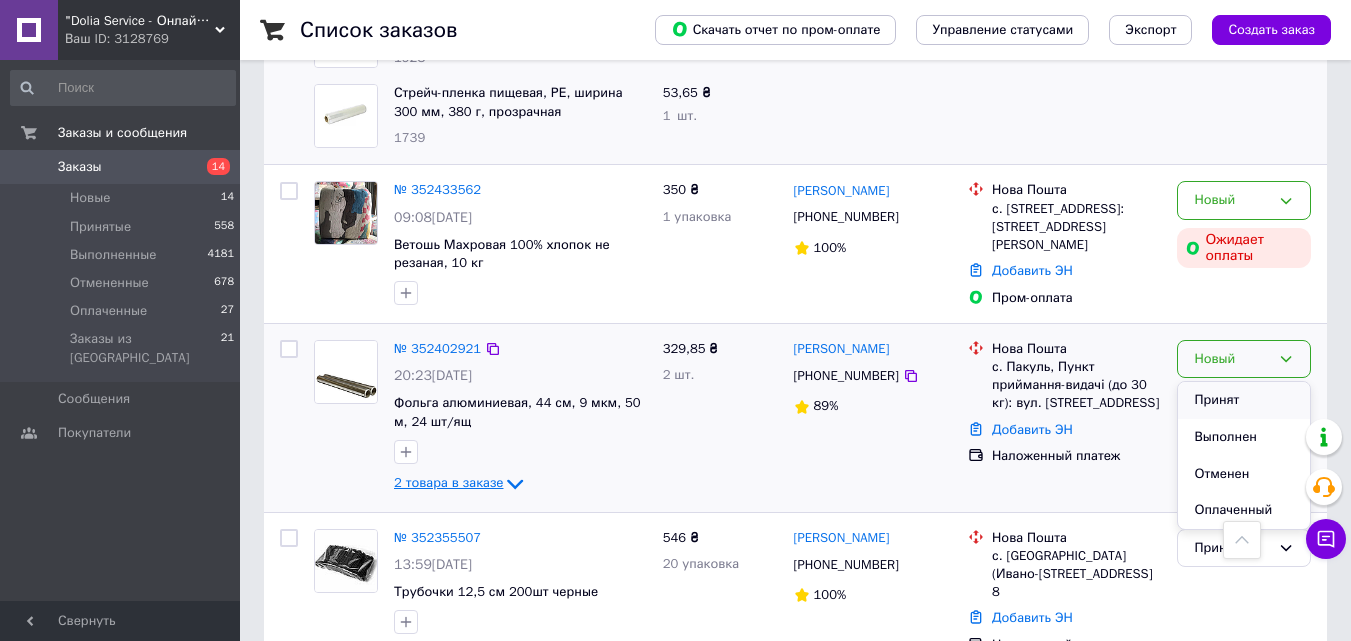 click on "Принят" at bounding box center (1244, 400) 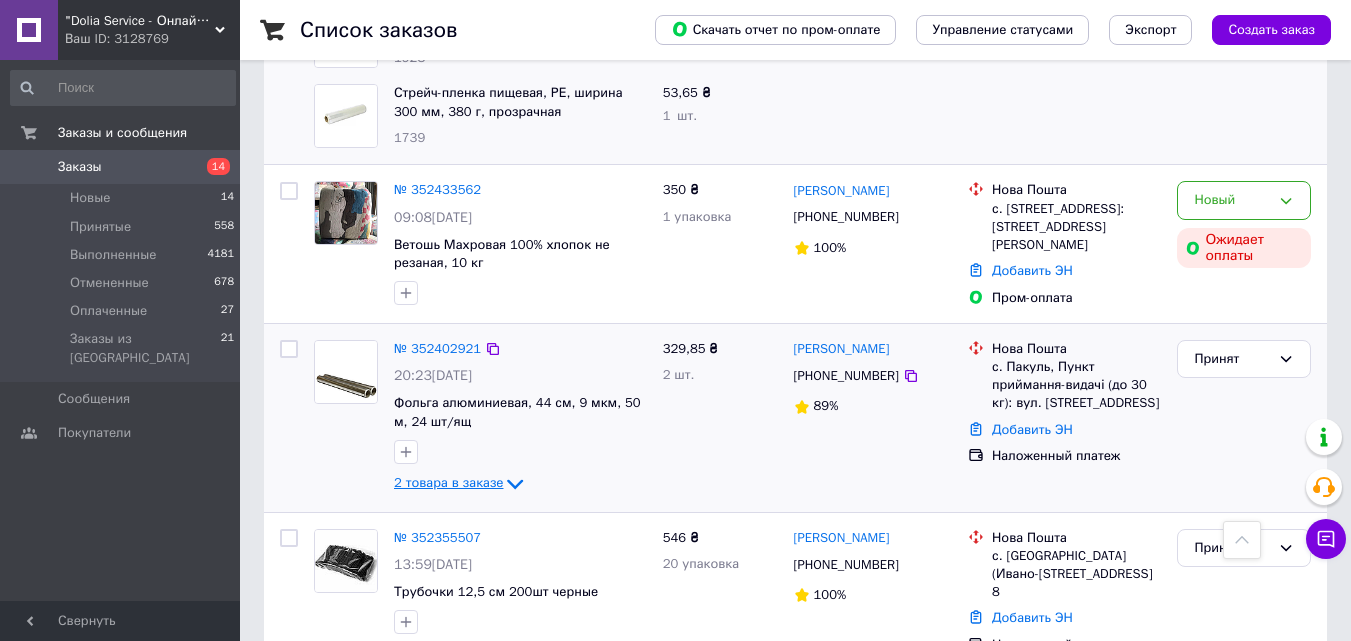 click 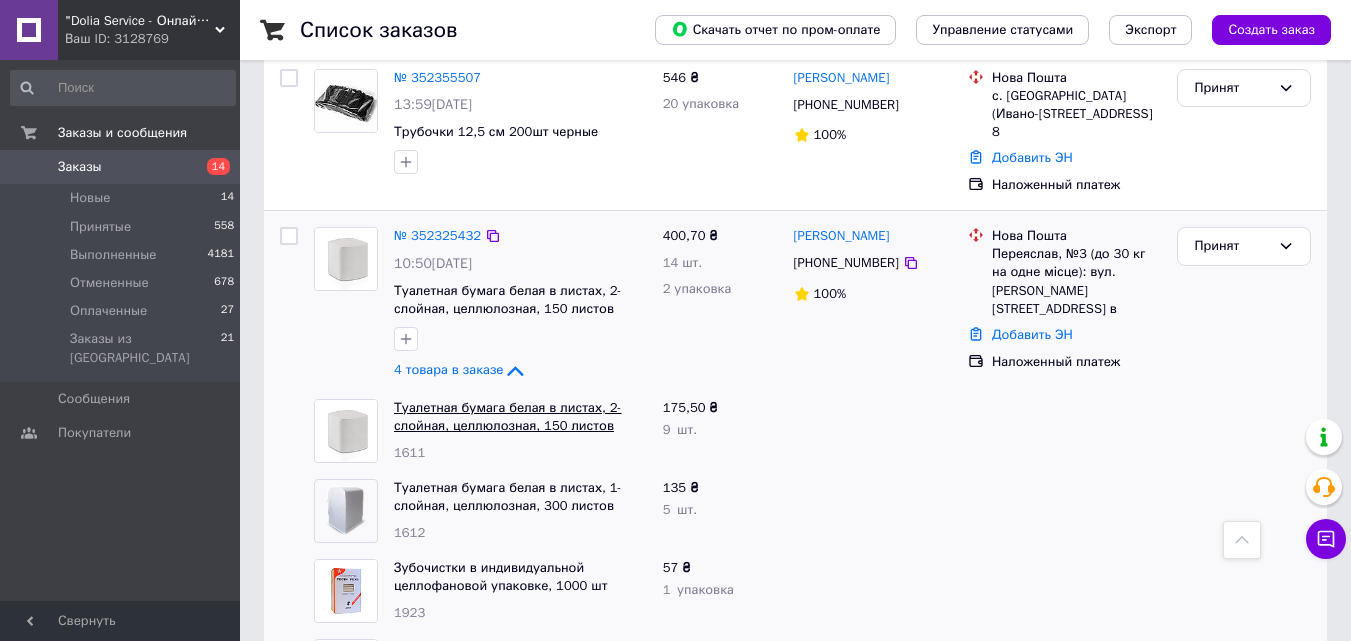scroll, scrollTop: 2400, scrollLeft: 0, axis: vertical 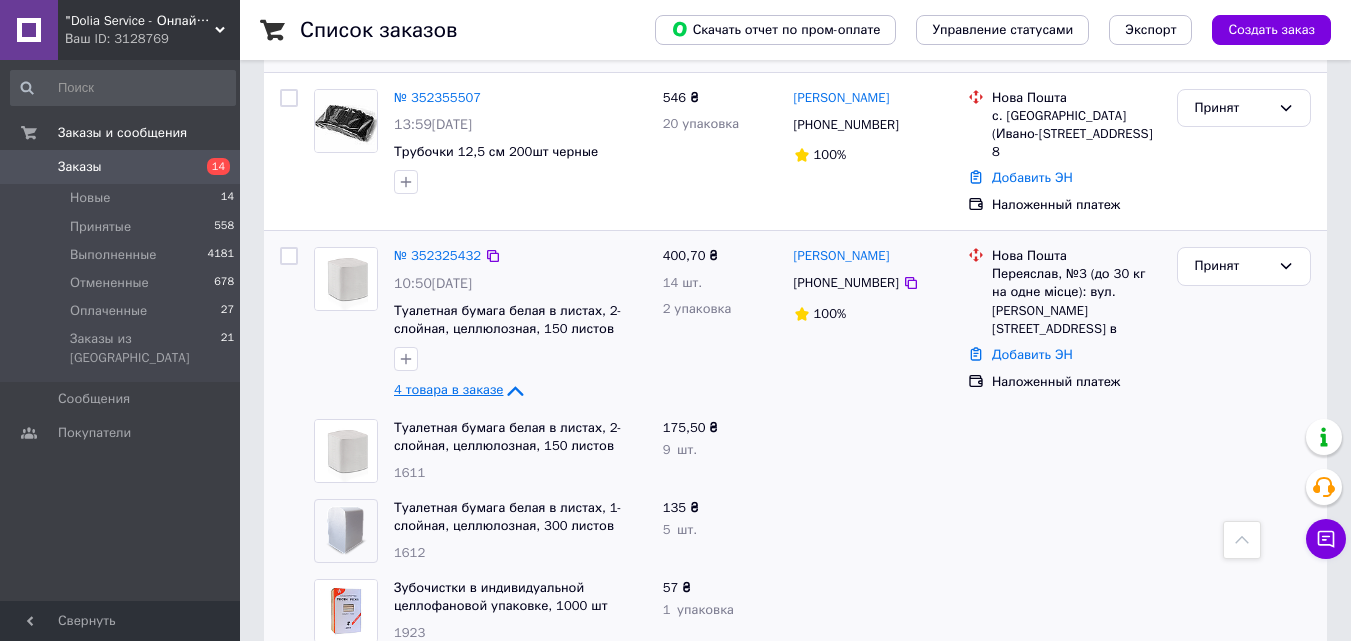 click 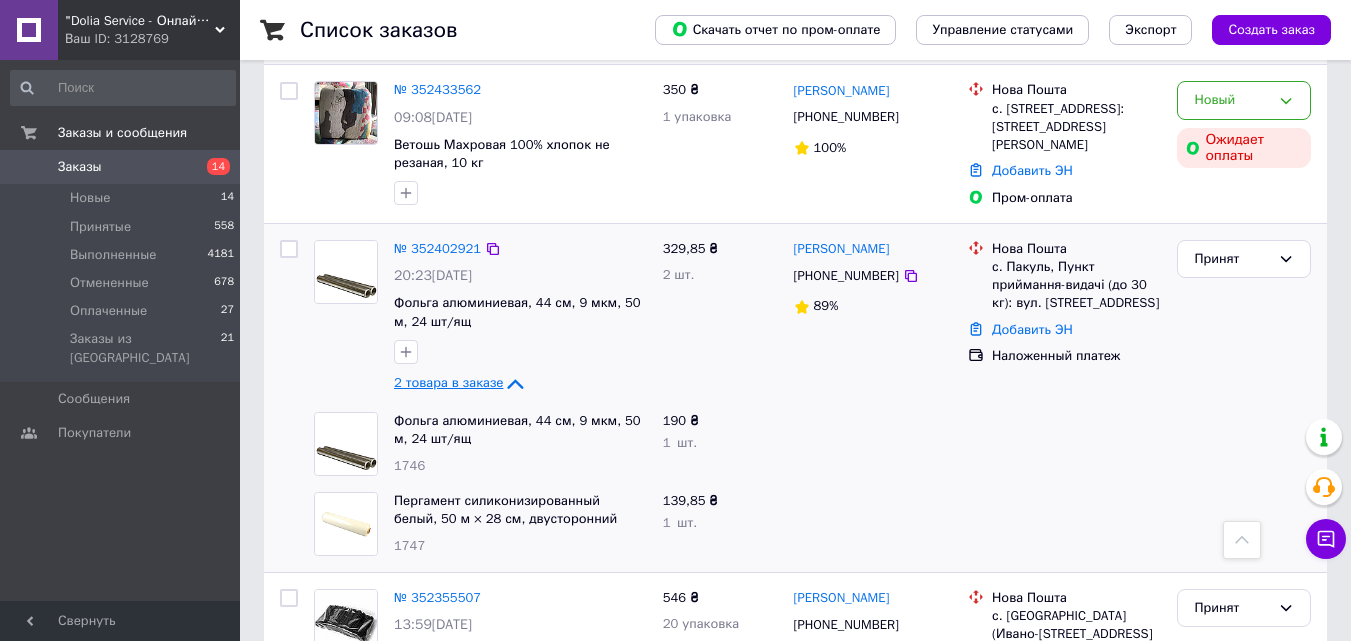 scroll, scrollTop: 1800, scrollLeft: 0, axis: vertical 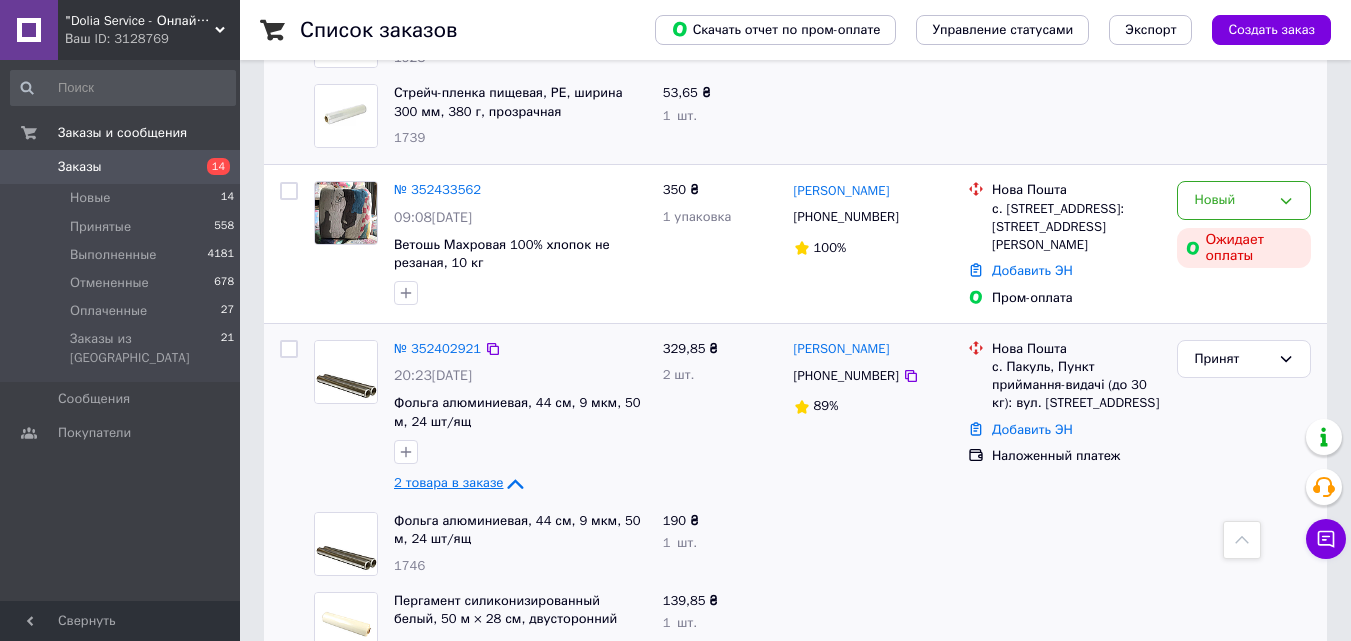 click 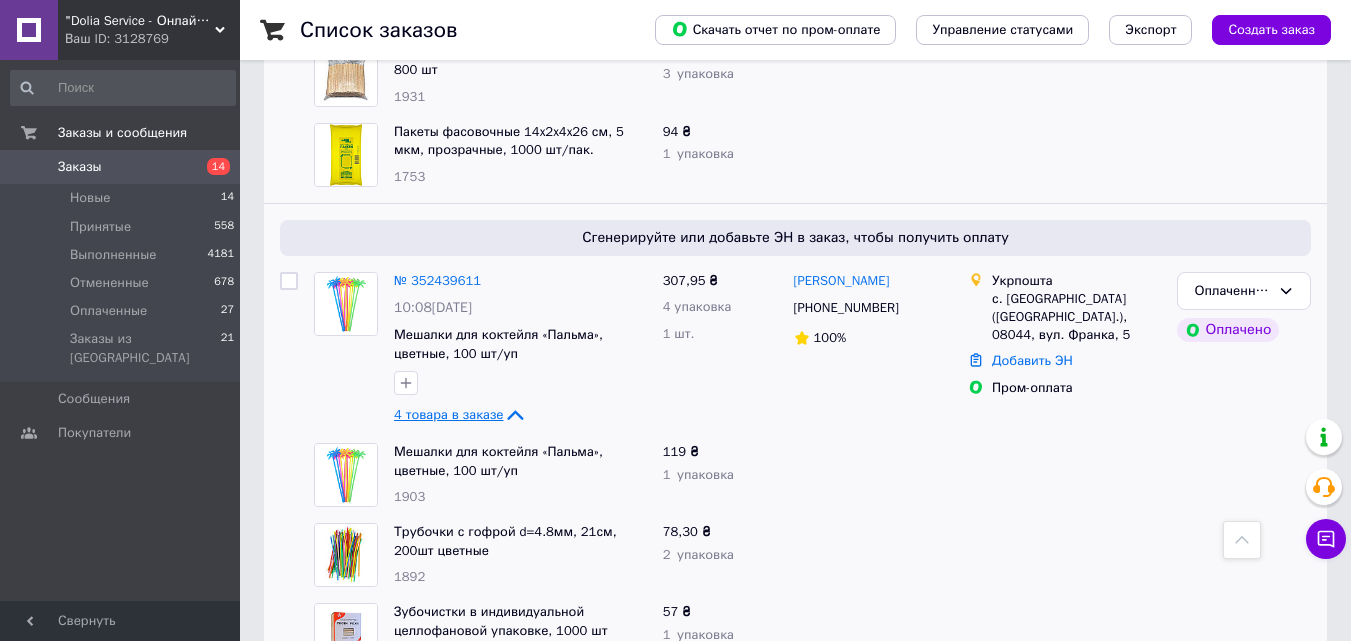 scroll, scrollTop: 1200, scrollLeft: 0, axis: vertical 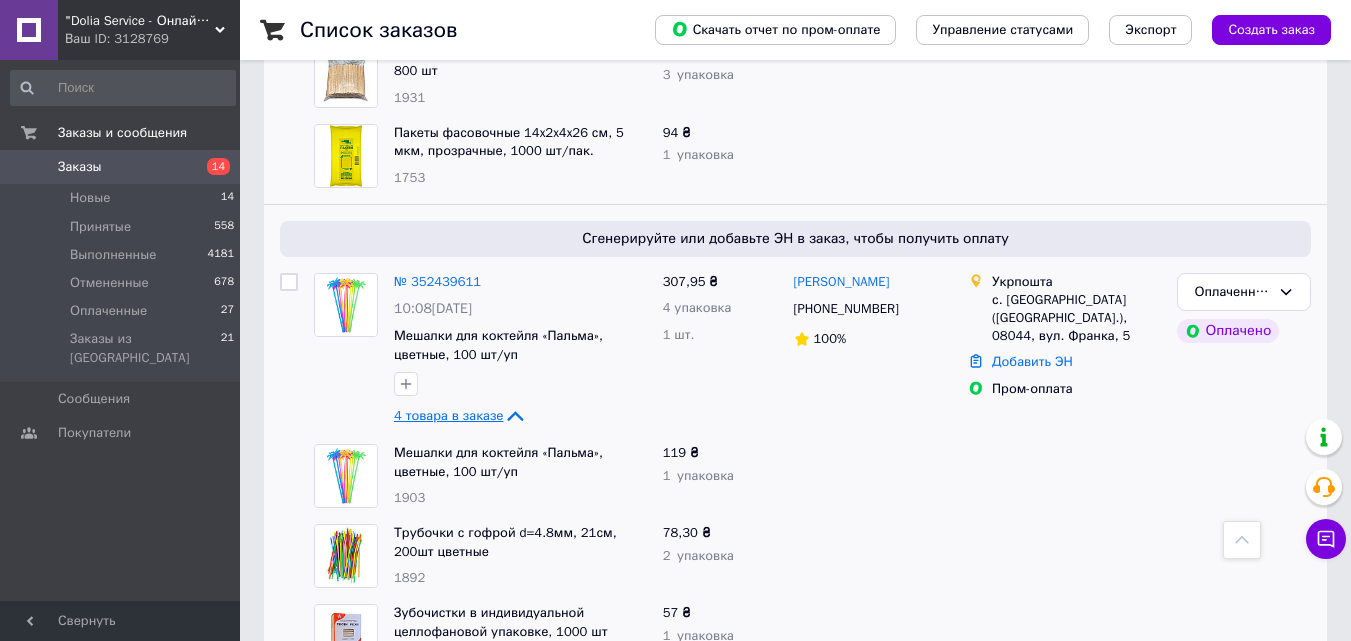 click 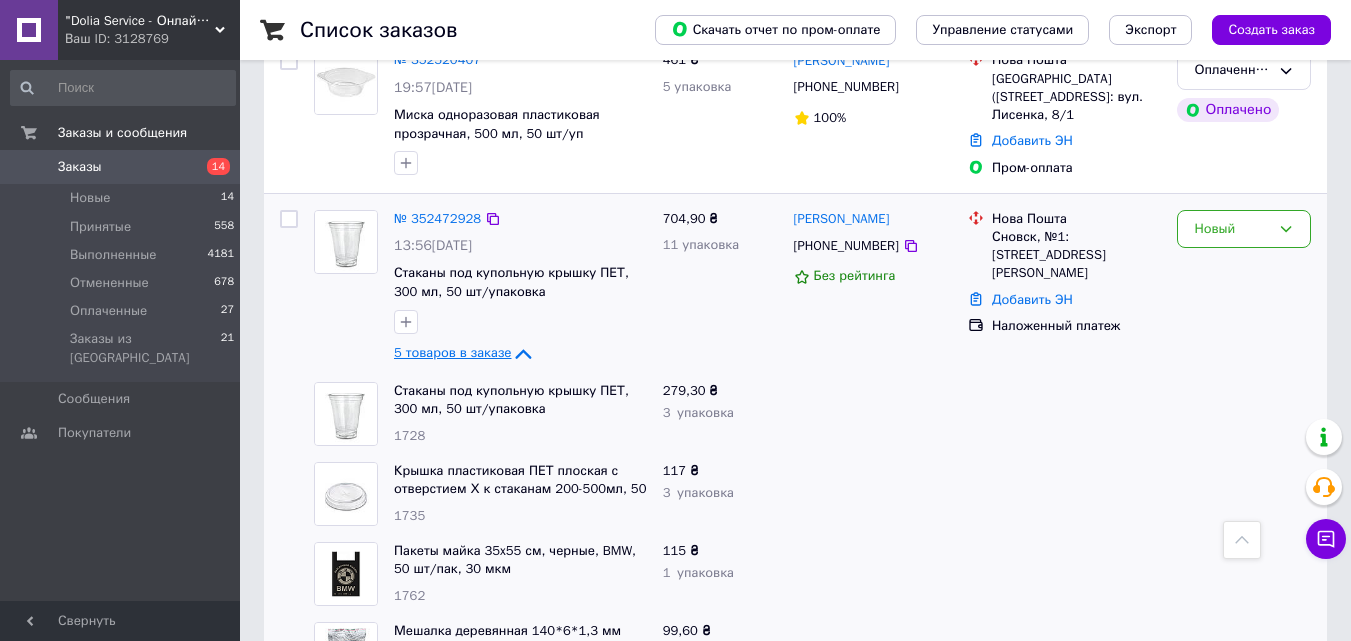 scroll, scrollTop: 600, scrollLeft: 0, axis: vertical 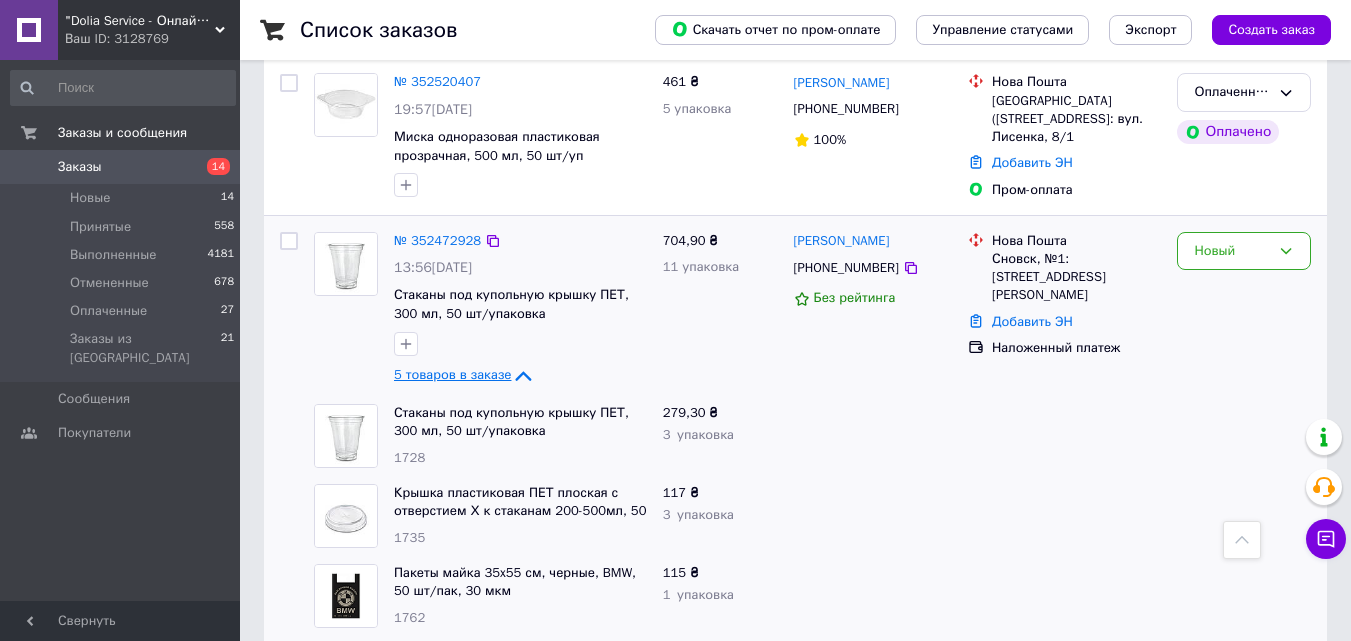click 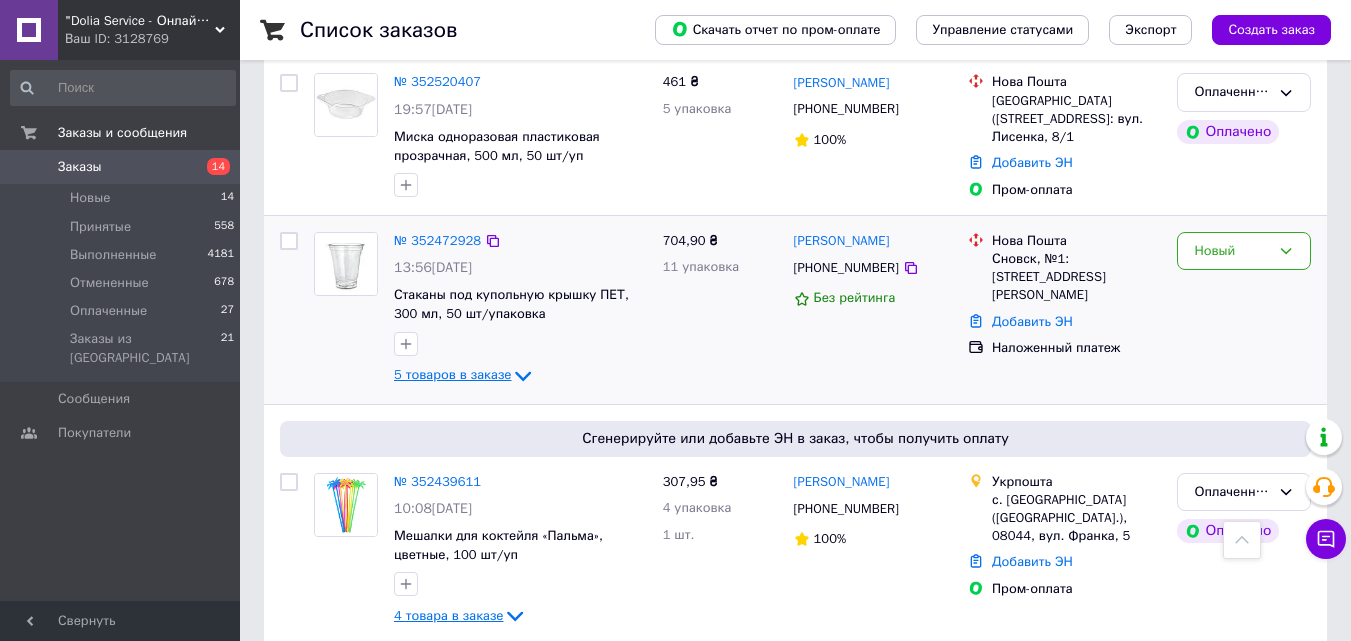 click 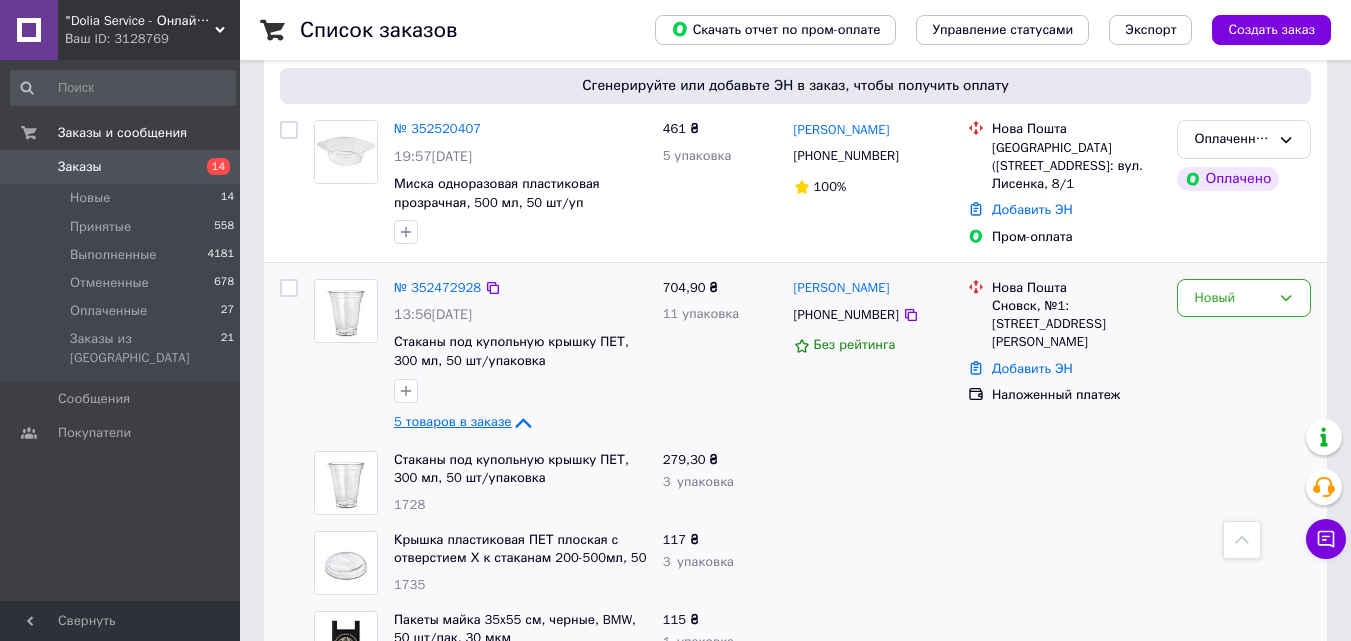 scroll, scrollTop: 600, scrollLeft: 0, axis: vertical 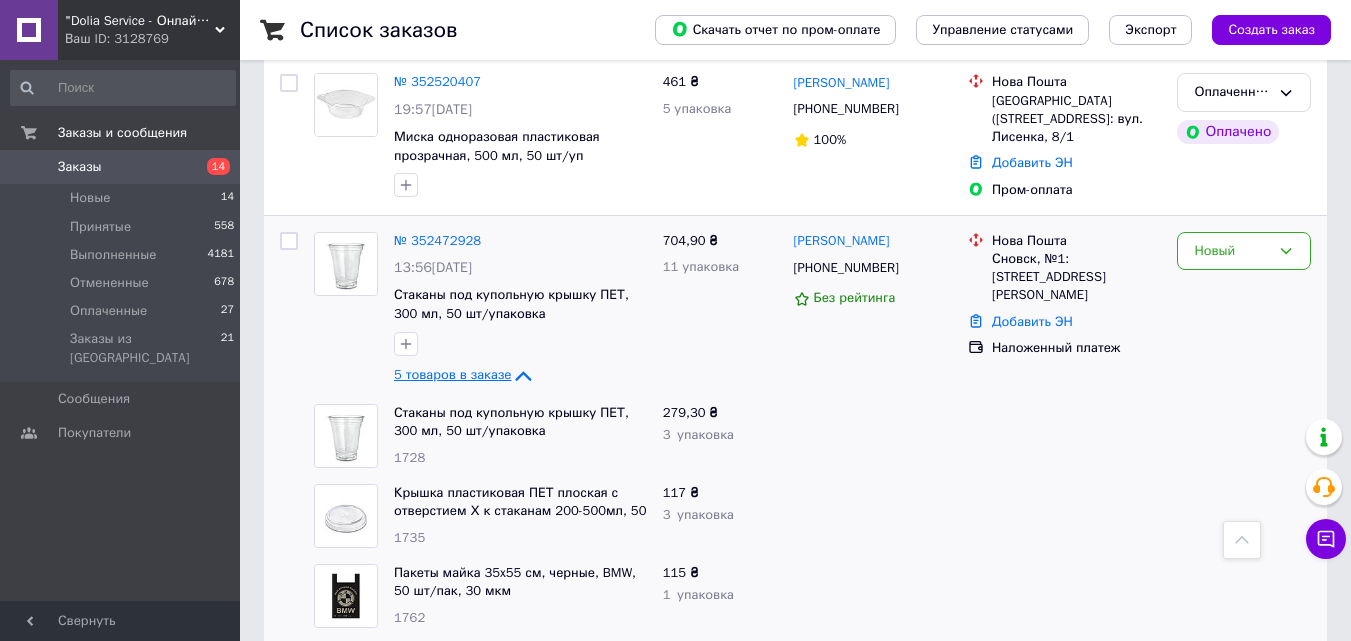 click 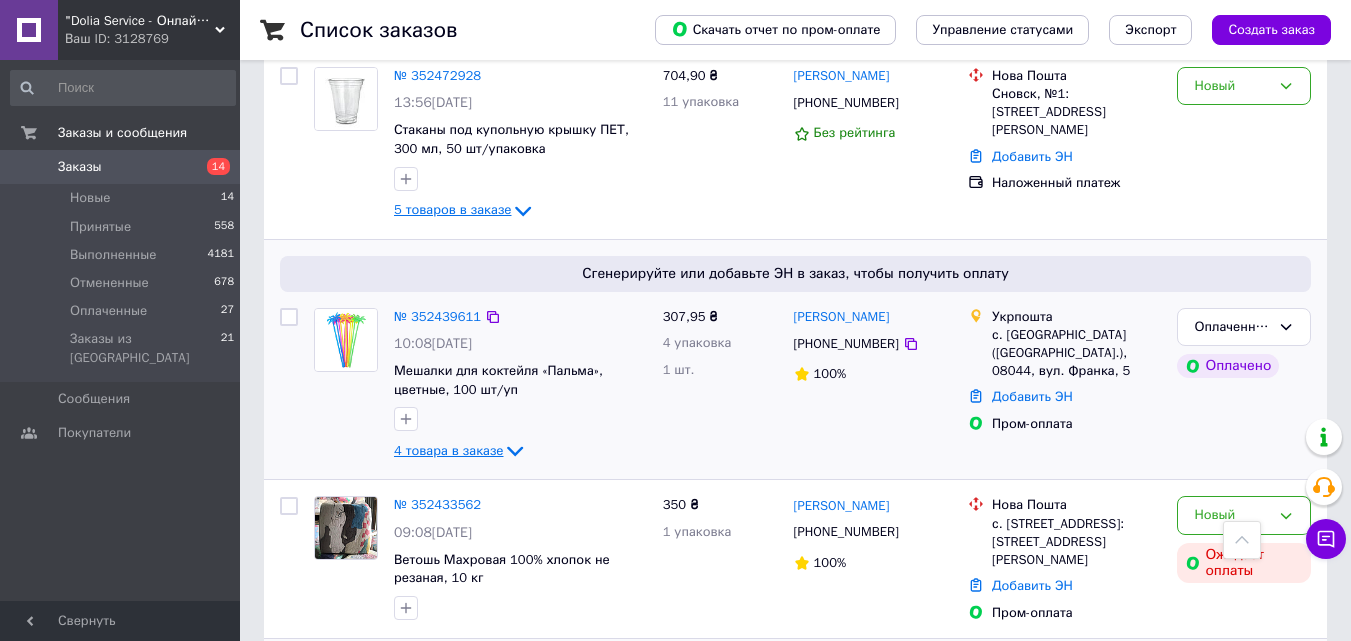 scroll, scrollTop: 800, scrollLeft: 0, axis: vertical 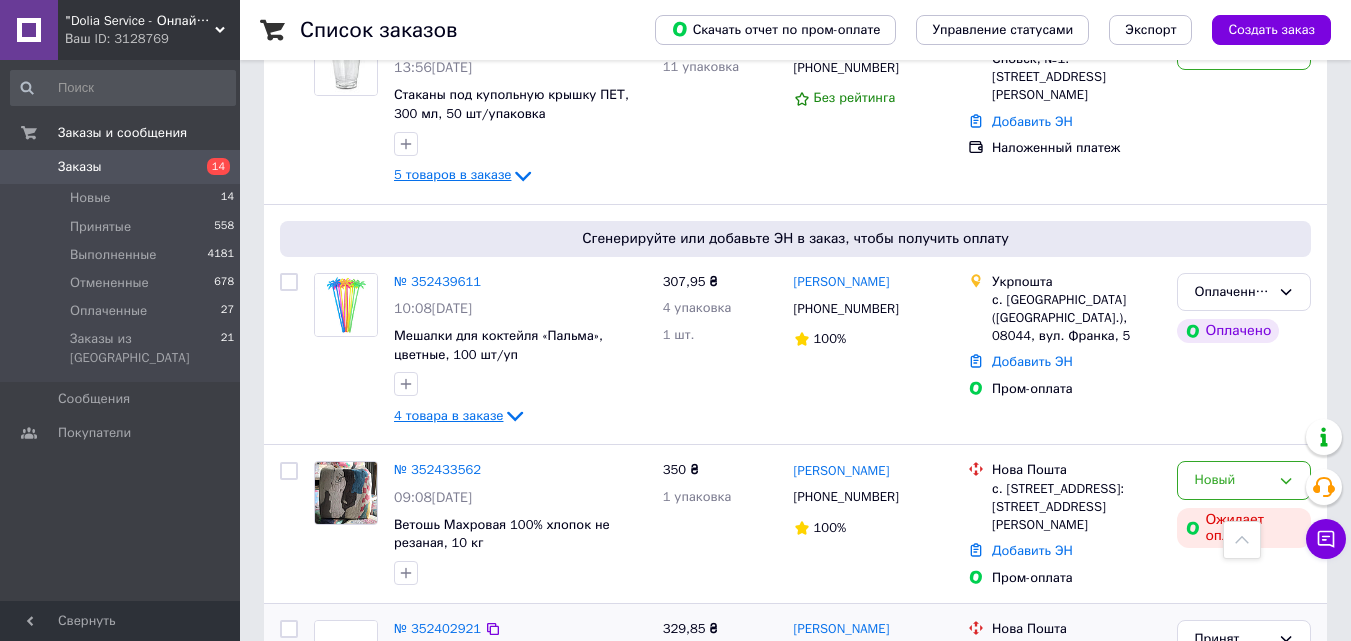 click 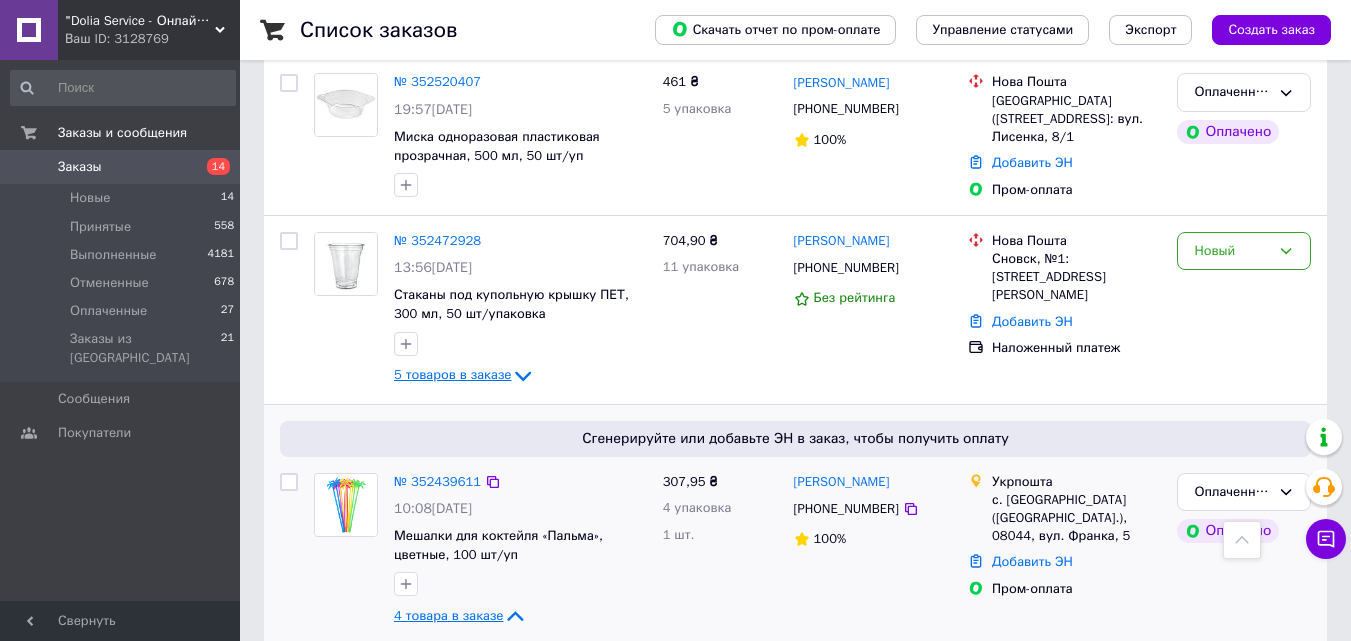 scroll, scrollTop: 700, scrollLeft: 0, axis: vertical 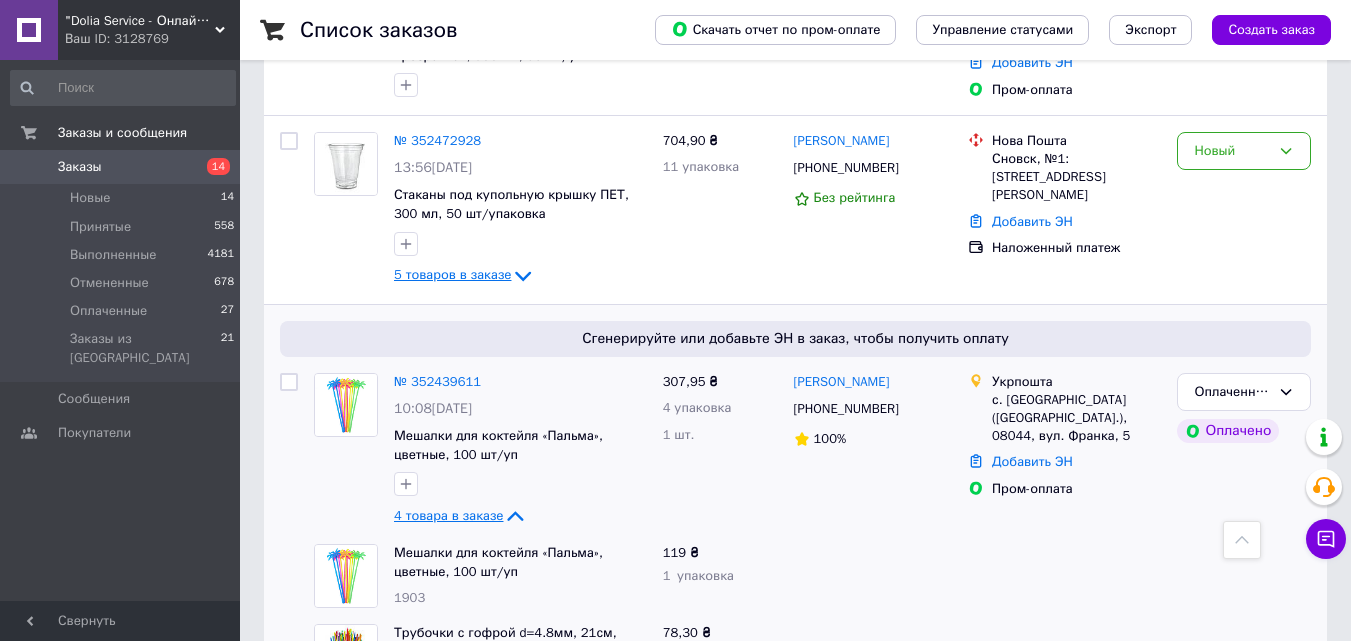 click 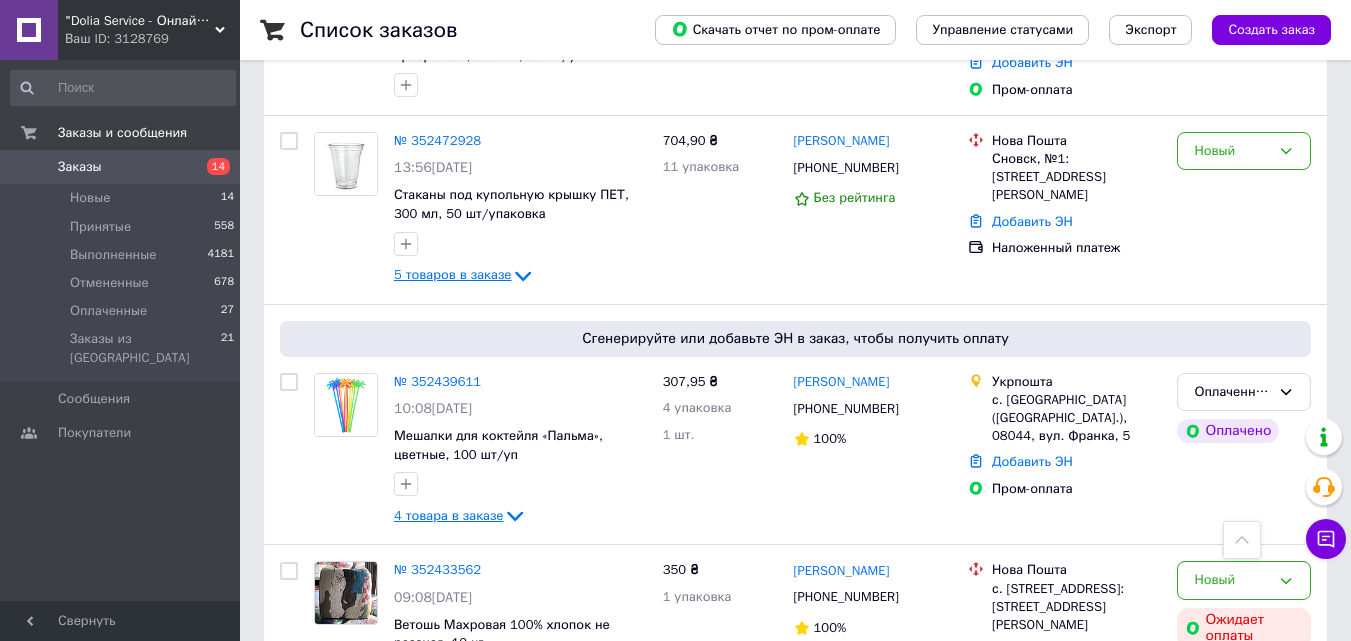 click 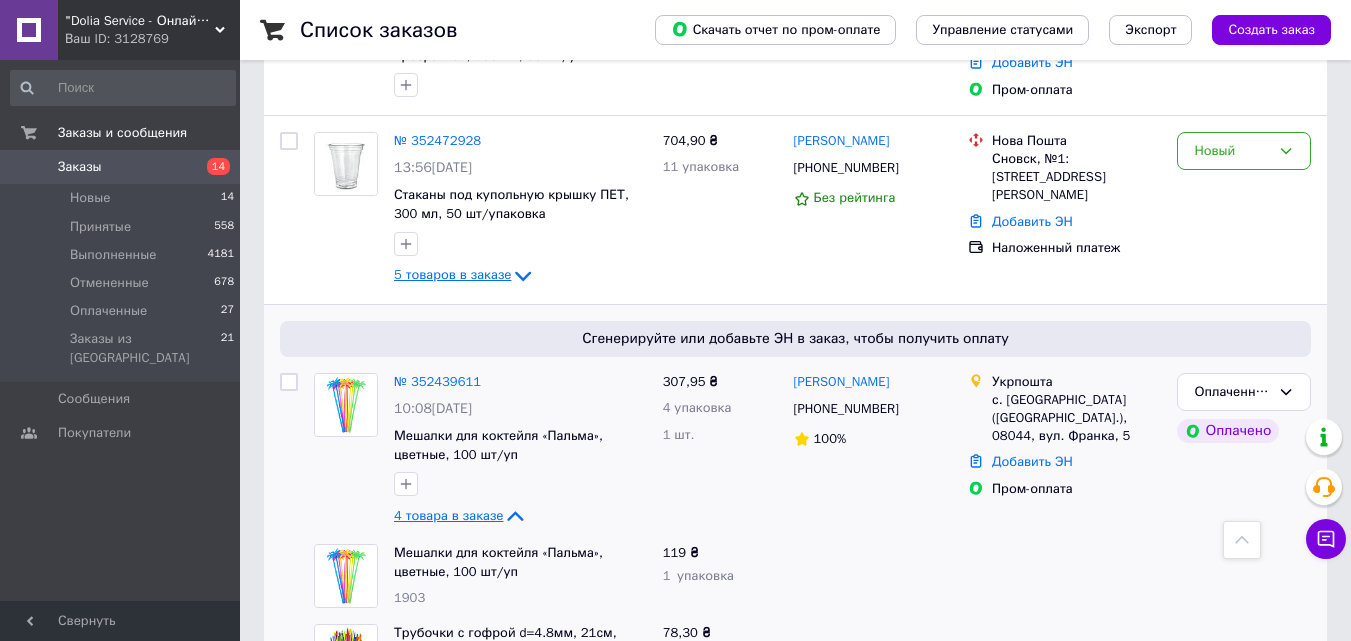 click 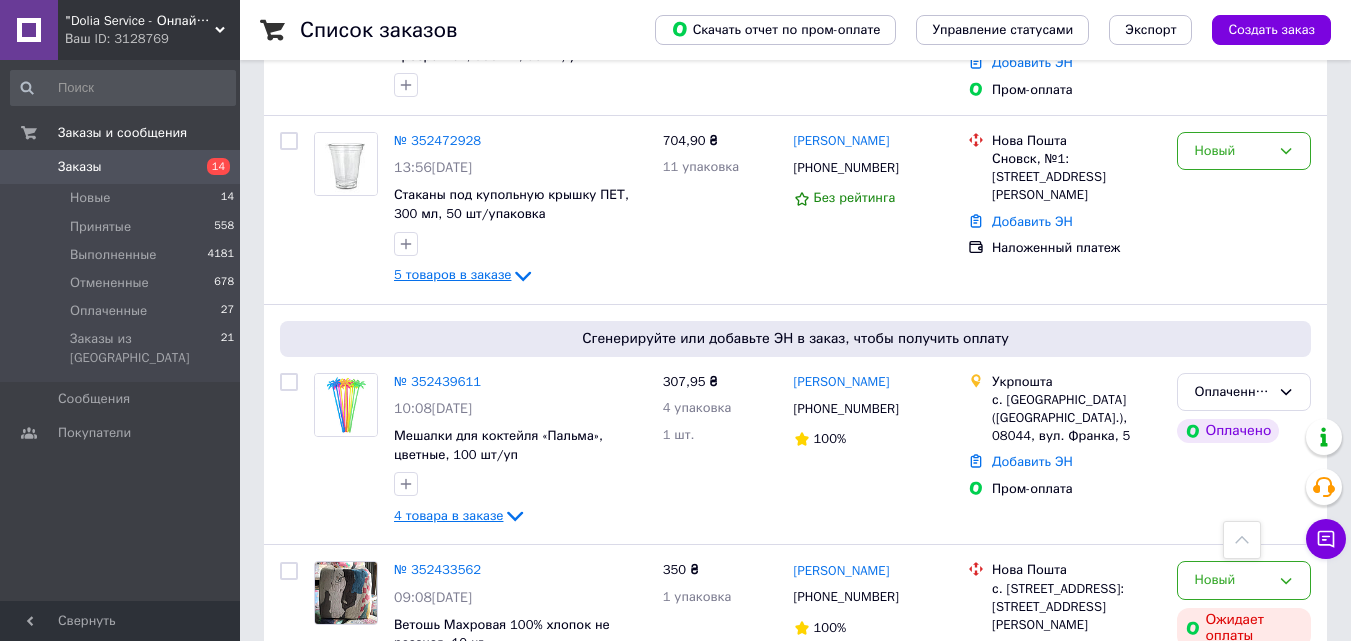 click 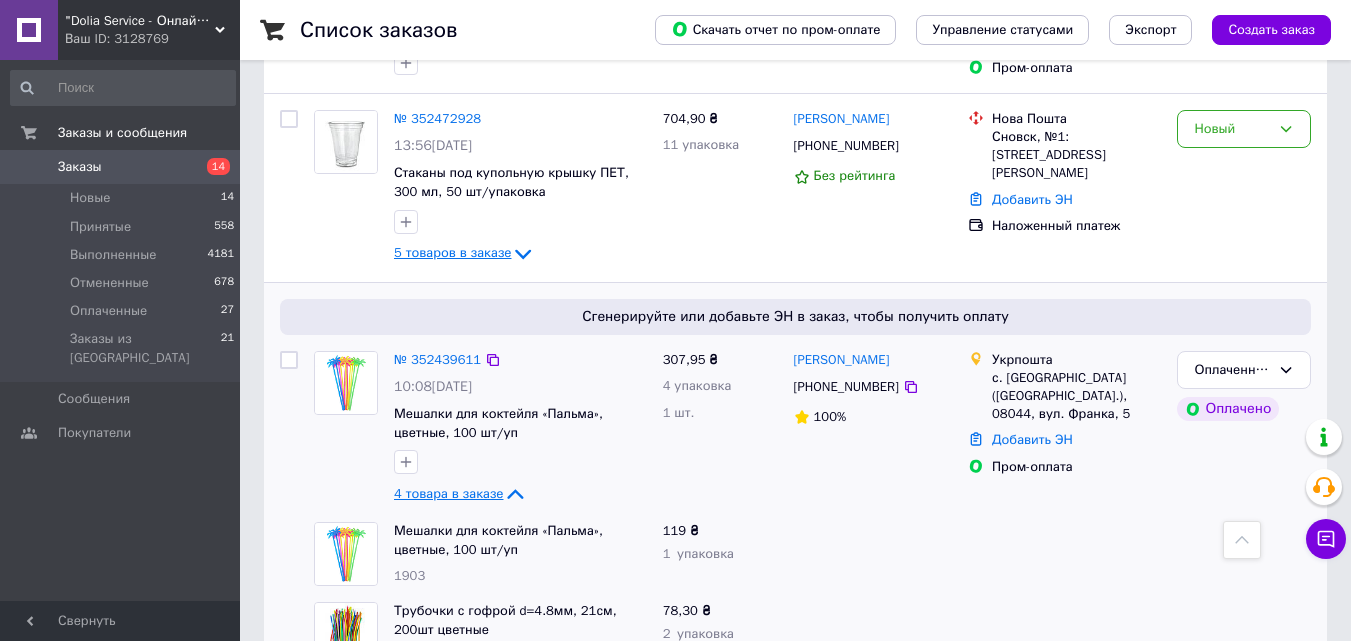 scroll, scrollTop: 700, scrollLeft: 0, axis: vertical 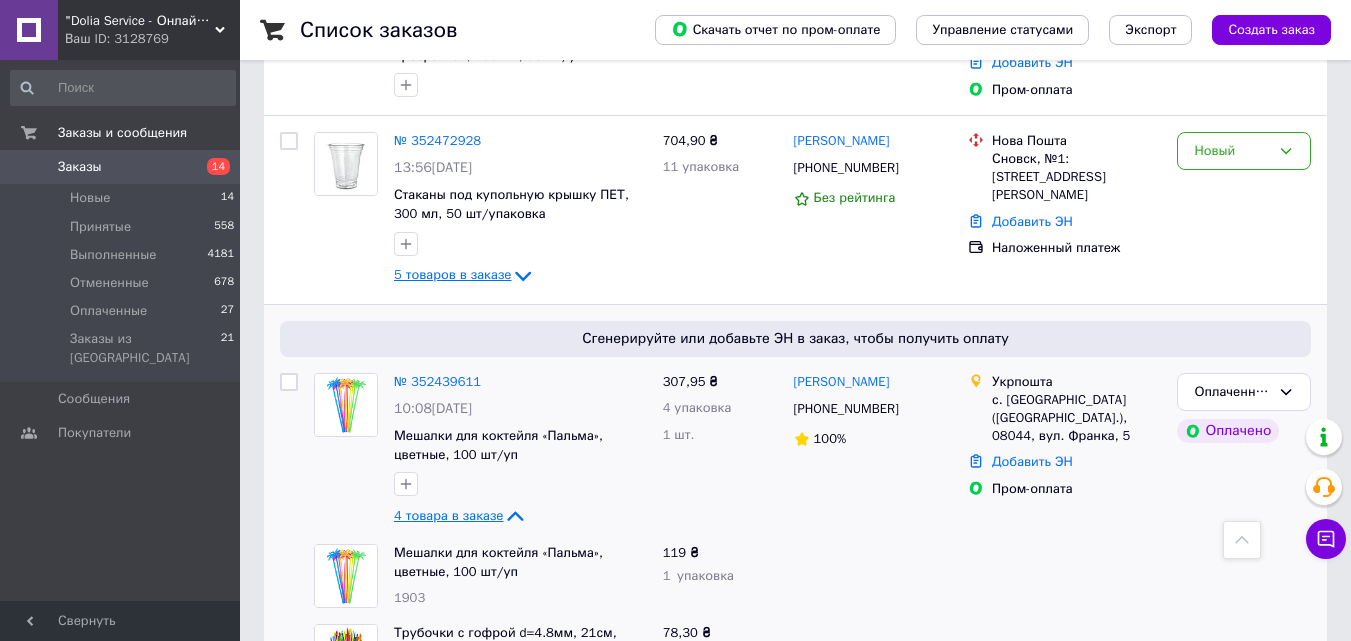 click 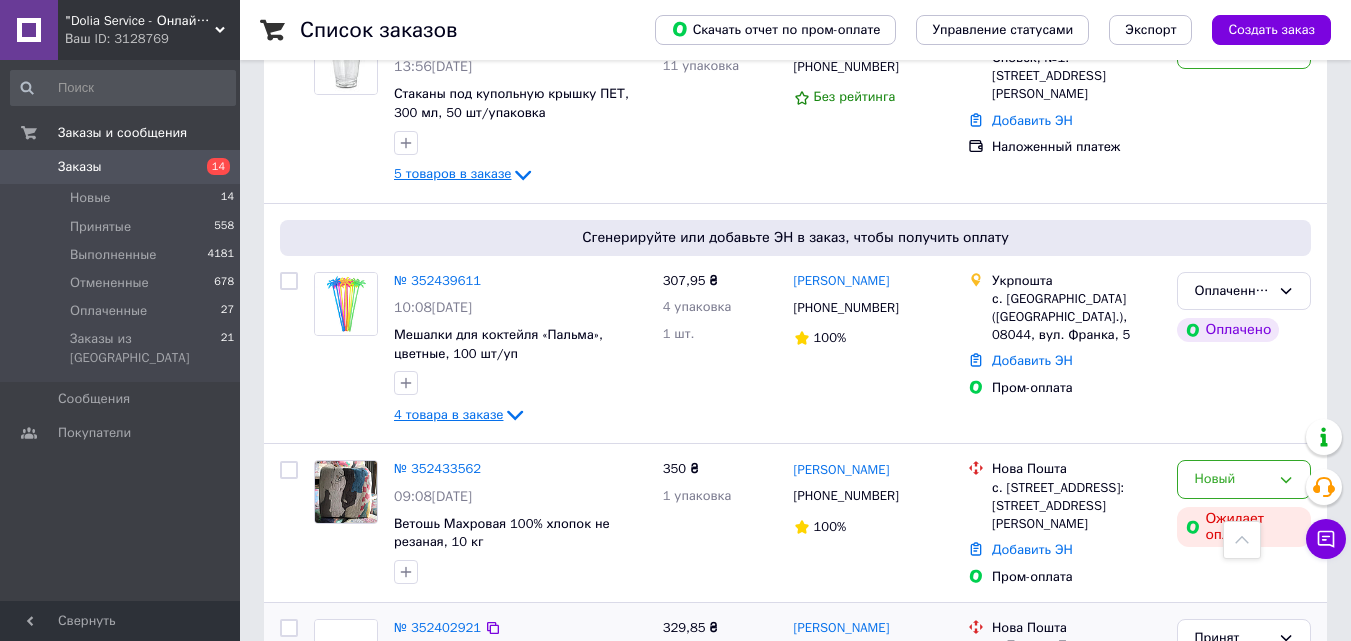scroll, scrollTop: 800, scrollLeft: 0, axis: vertical 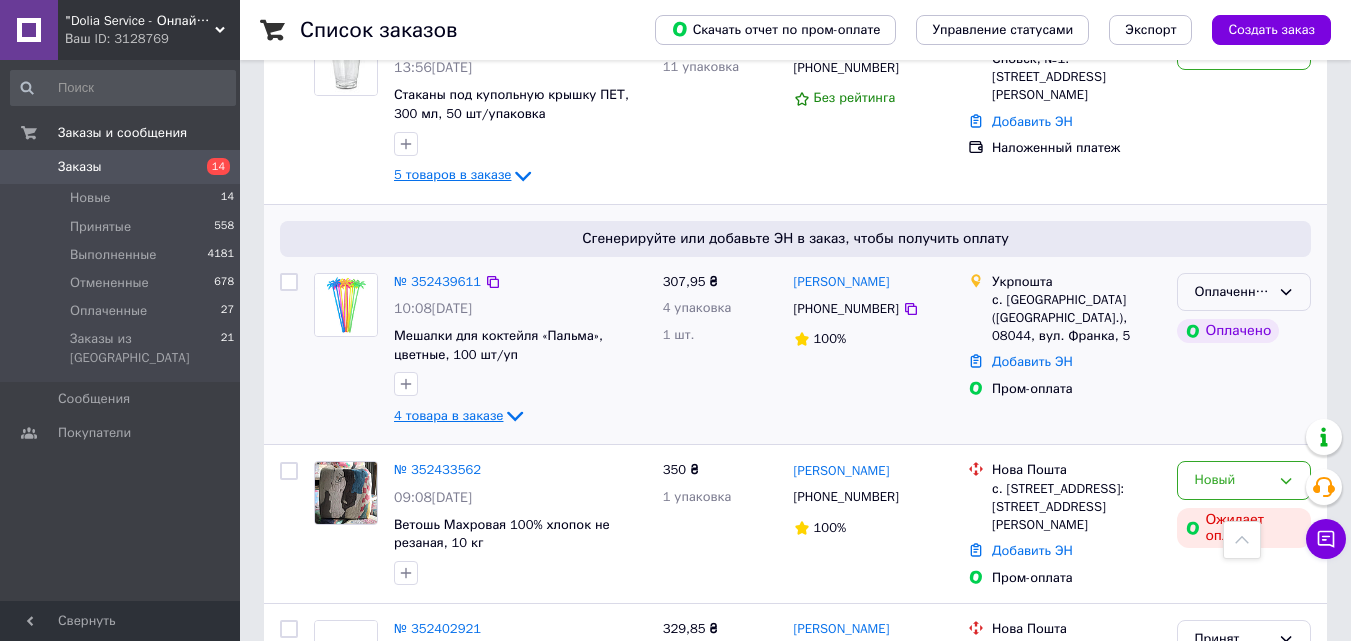 click on "Оплаченный" at bounding box center (1244, 292) 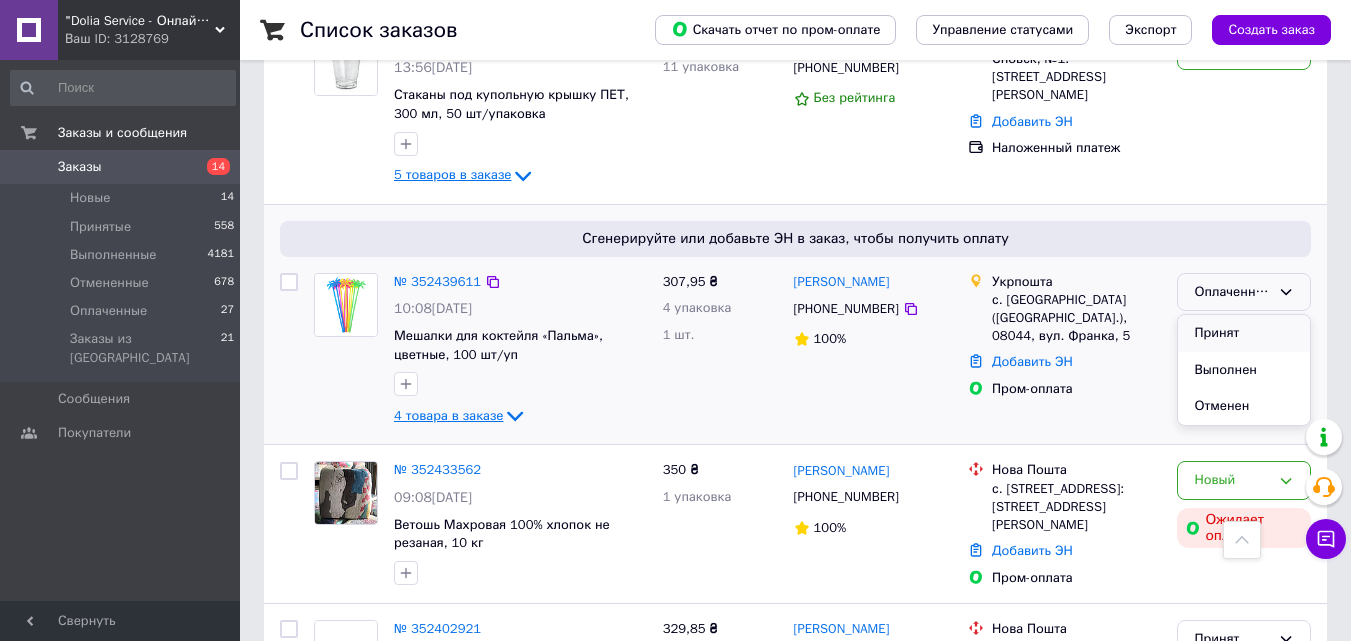 click on "Принят" at bounding box center (1244, 333) 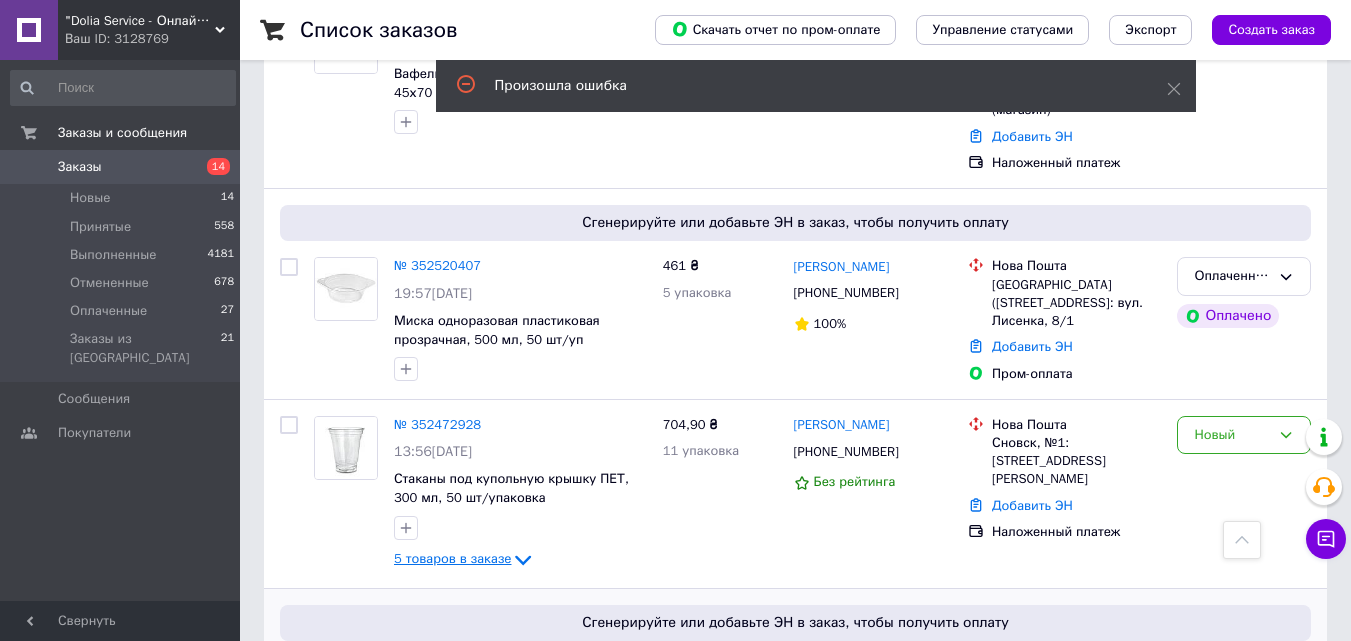 scroll, scrollTop: 400, scrollLeft: 0, axis: vertical 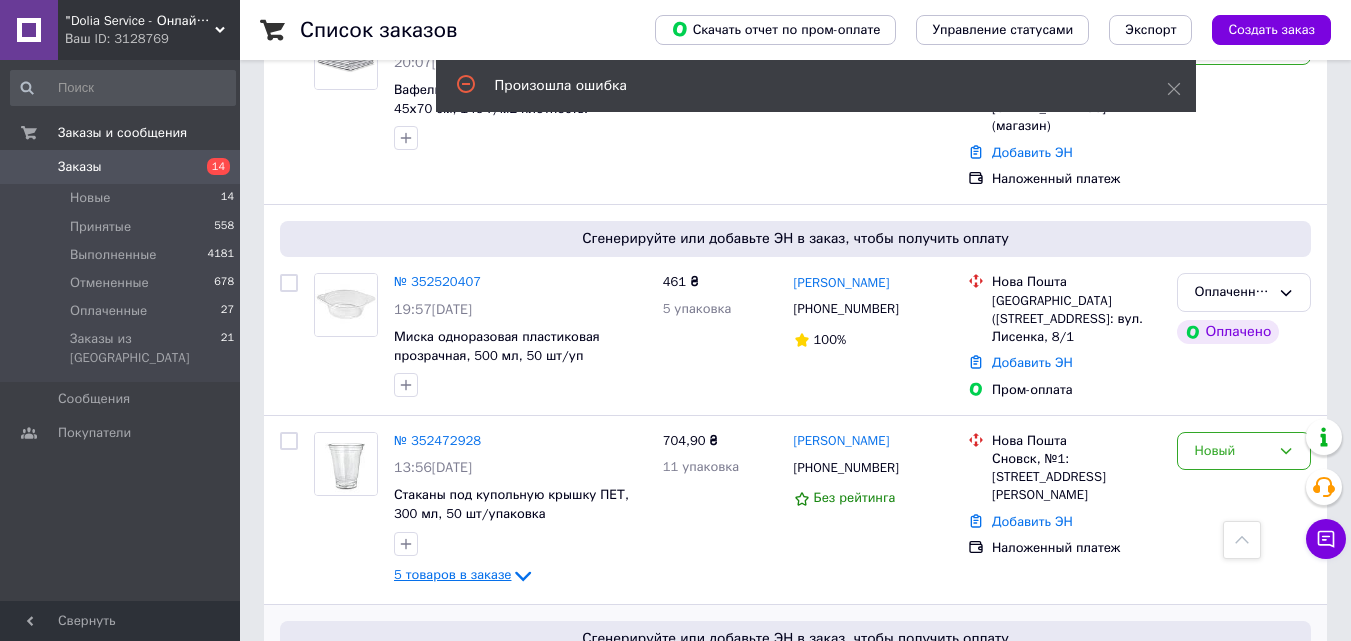 click 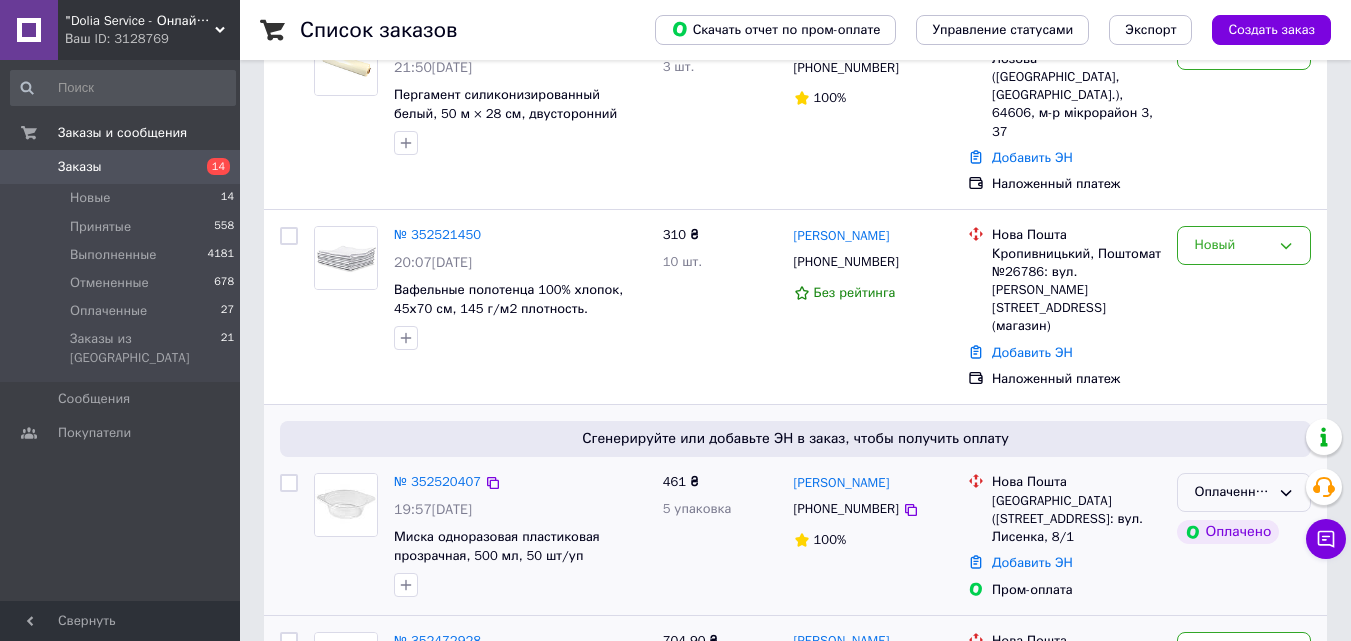 click on "Оплаченный" at bounding box center (1232, 492) 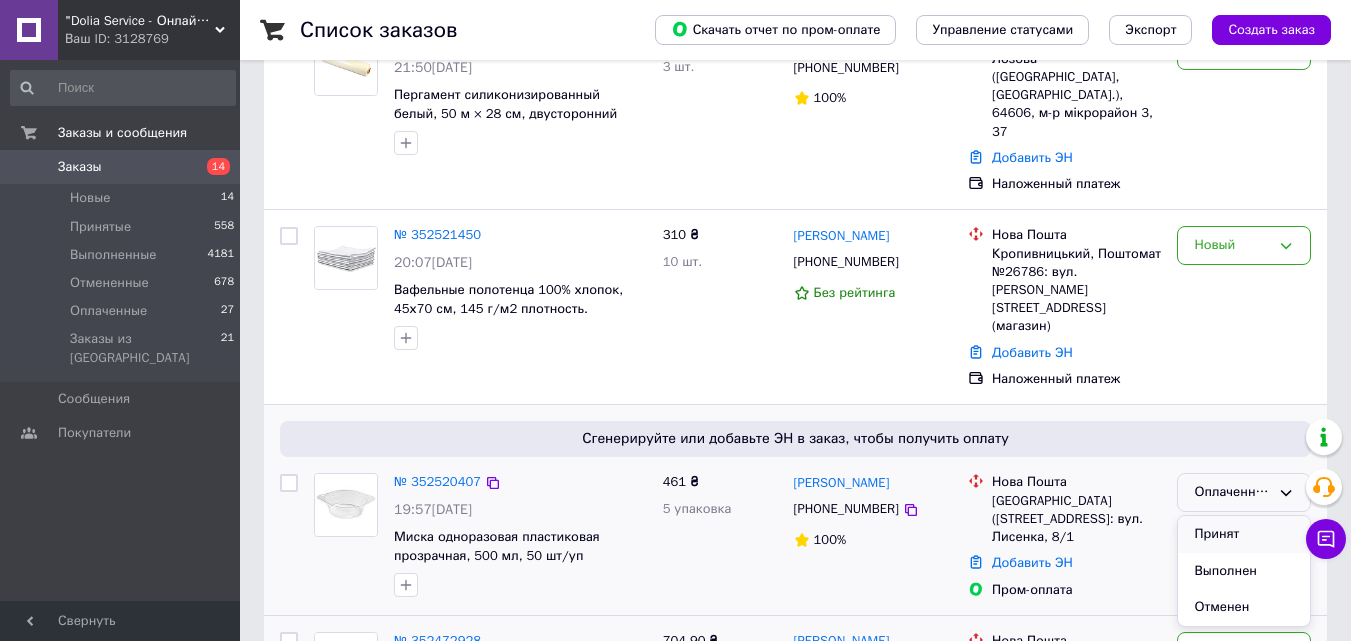 click on "Принят" at bounding box center (1244, 534) 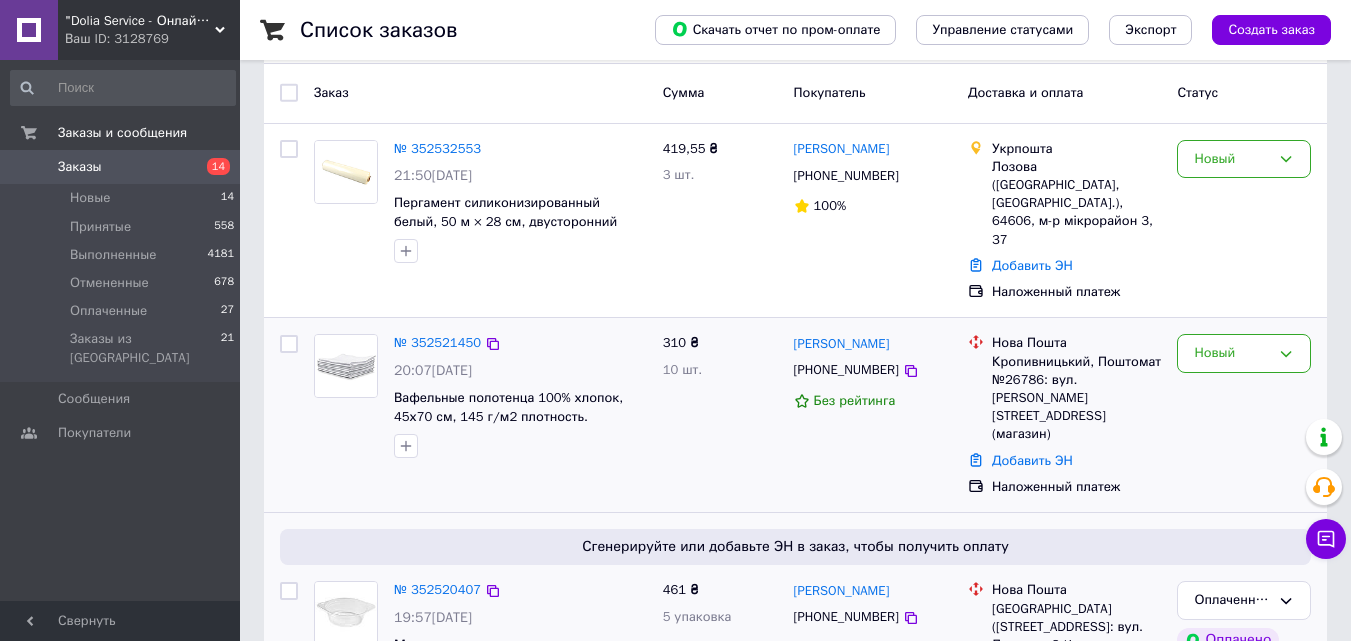 scroll, scrollTop: 200, scrollLeft: 0, axis: vertical 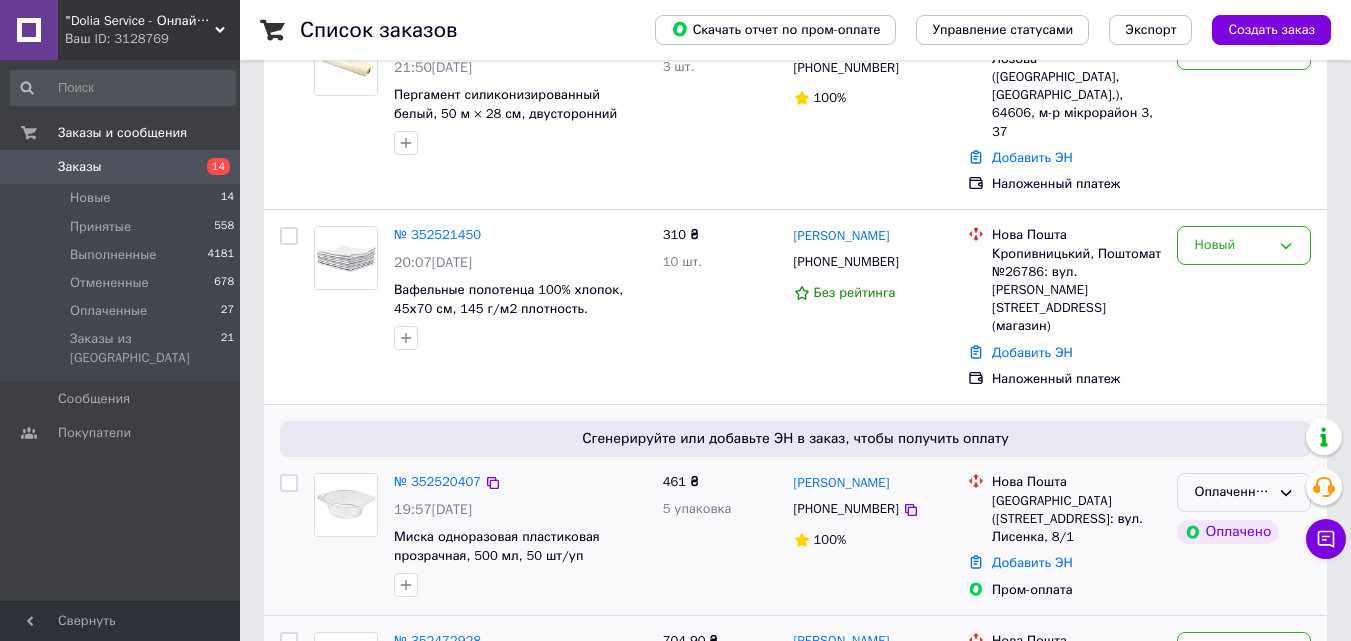 click 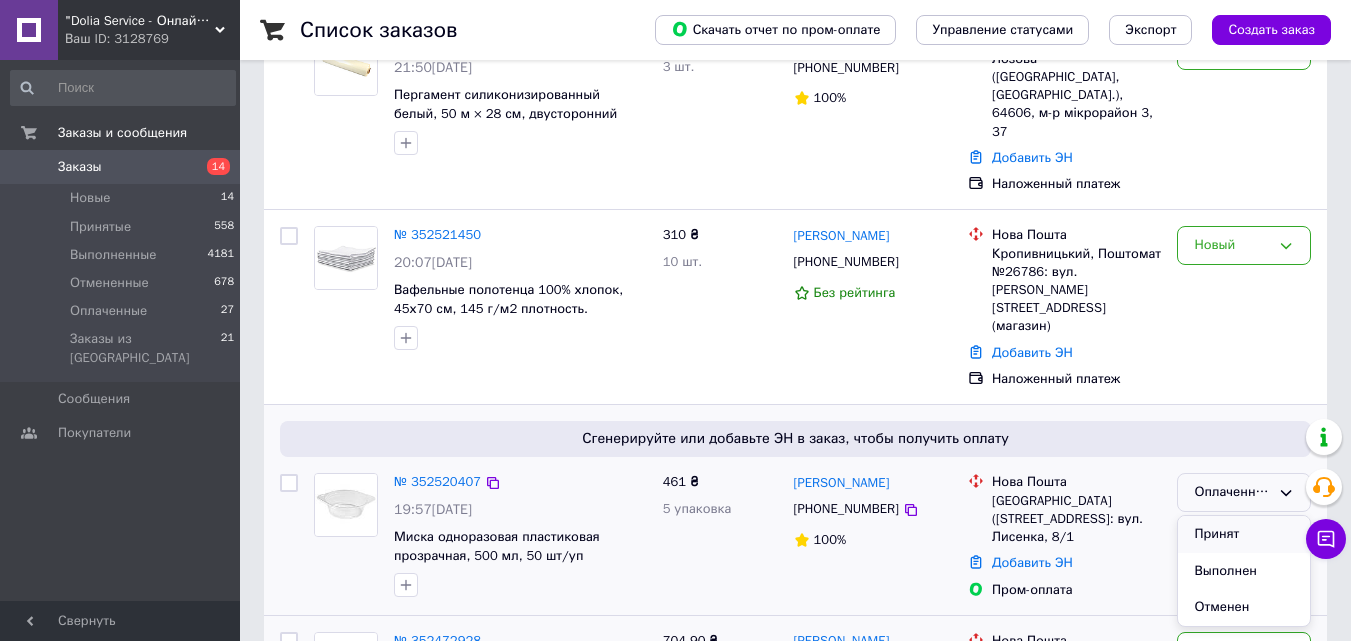 click on "Принят" at bounding box center [1244, 534] 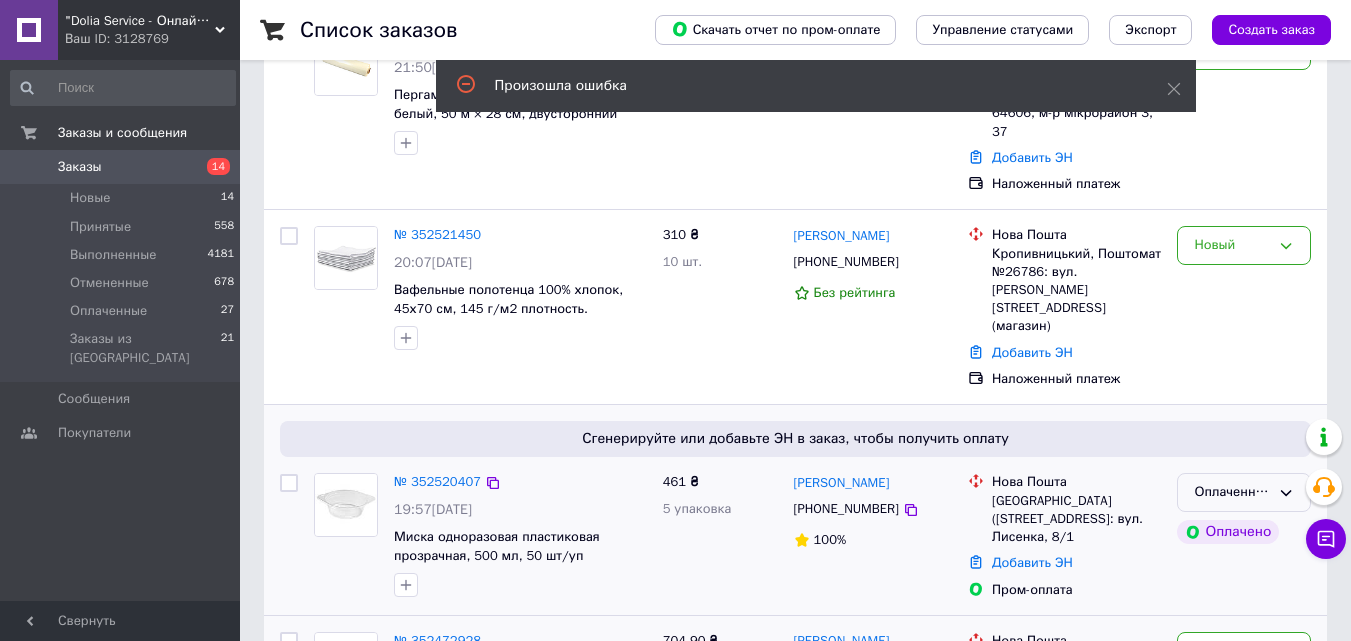scroll, scrollTop: 300, scrollLeft: 0, axis: vertical 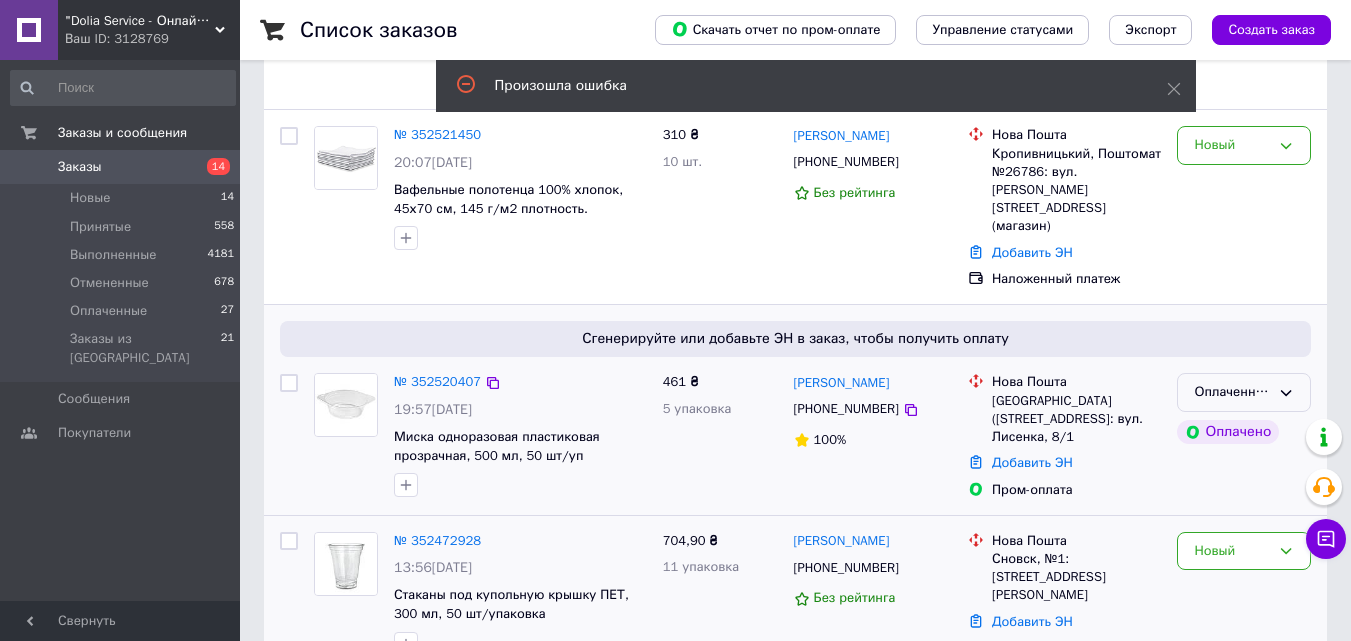 click on "Оплаченный" at bounding box center (1244, 392) 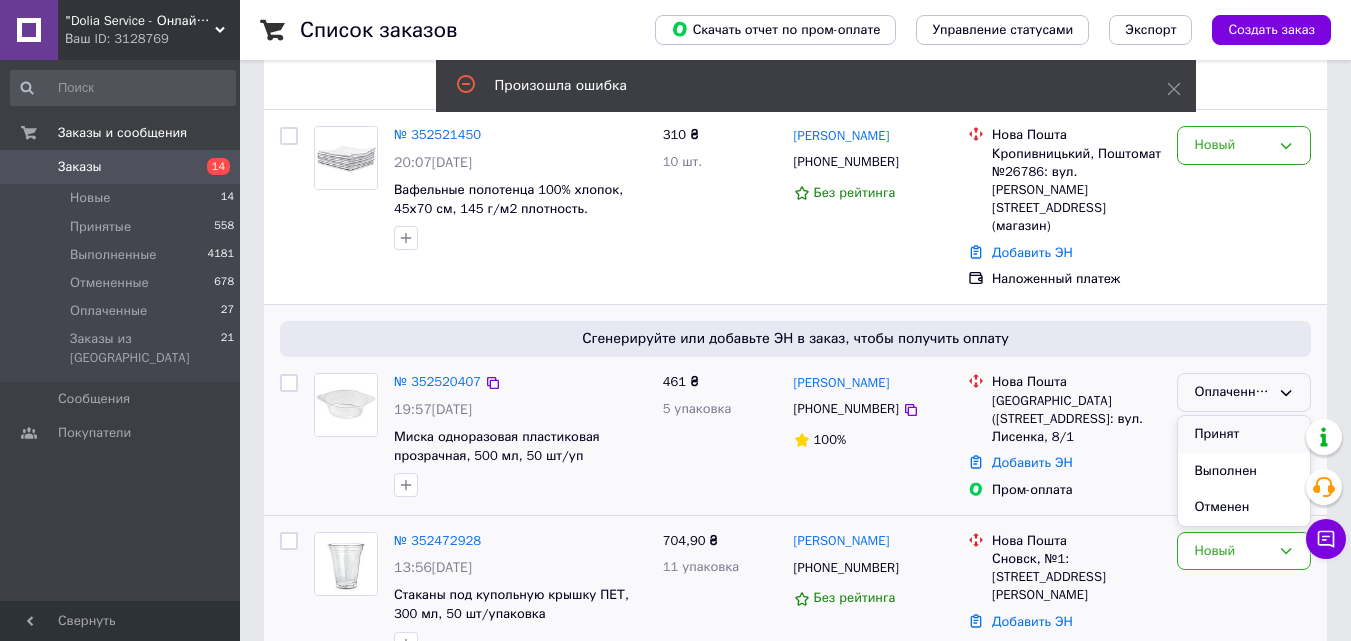 click on "Принят" at bounding box center (1244, 434) 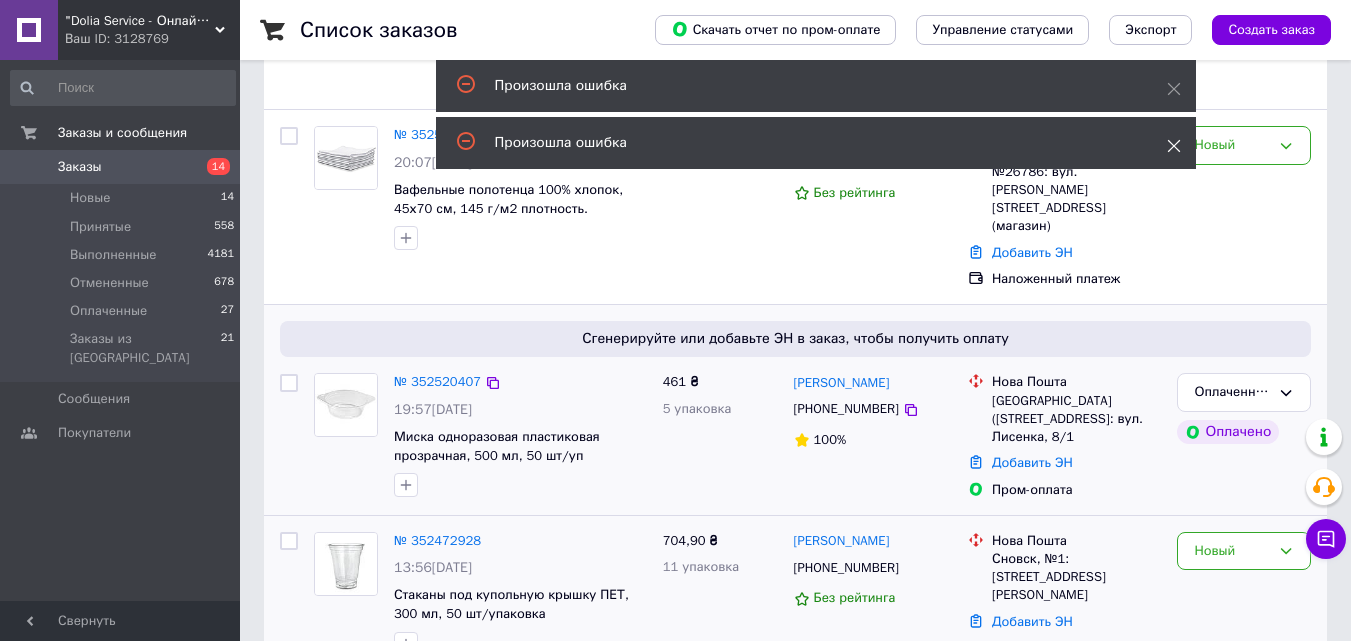 click 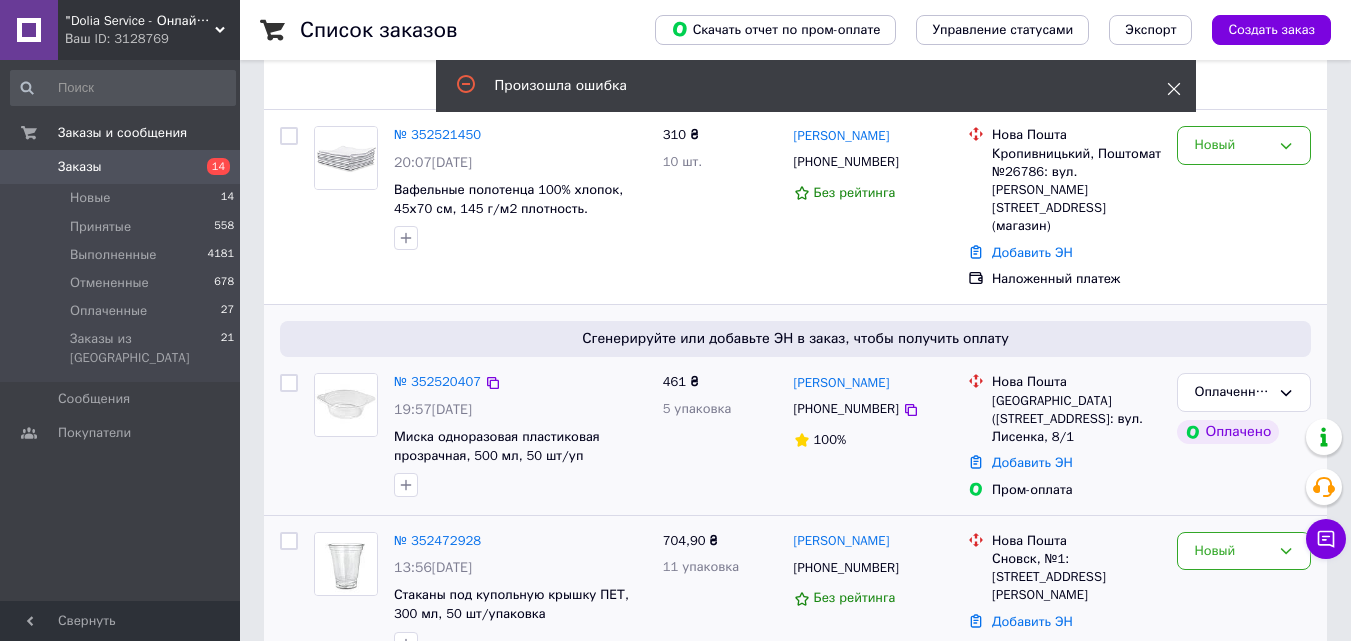 click at bounding box center (1174, 89) 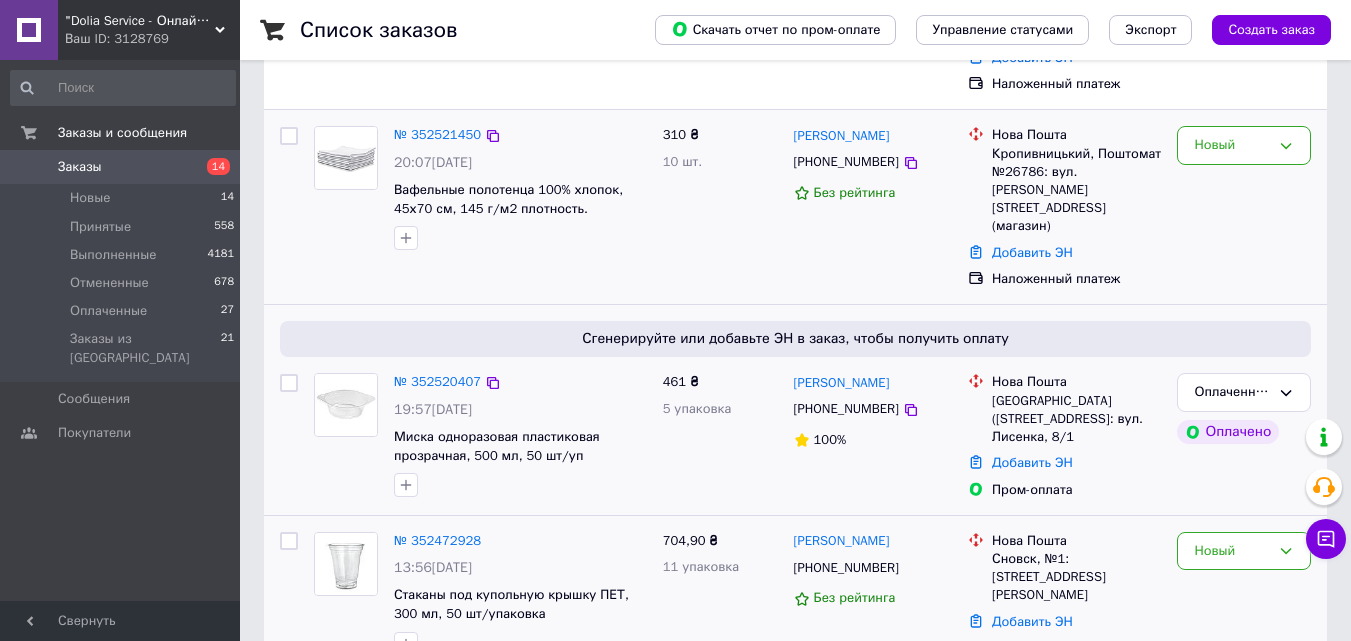 scroll, scrollTop: 0, scrollLeft: 0, axis: both 